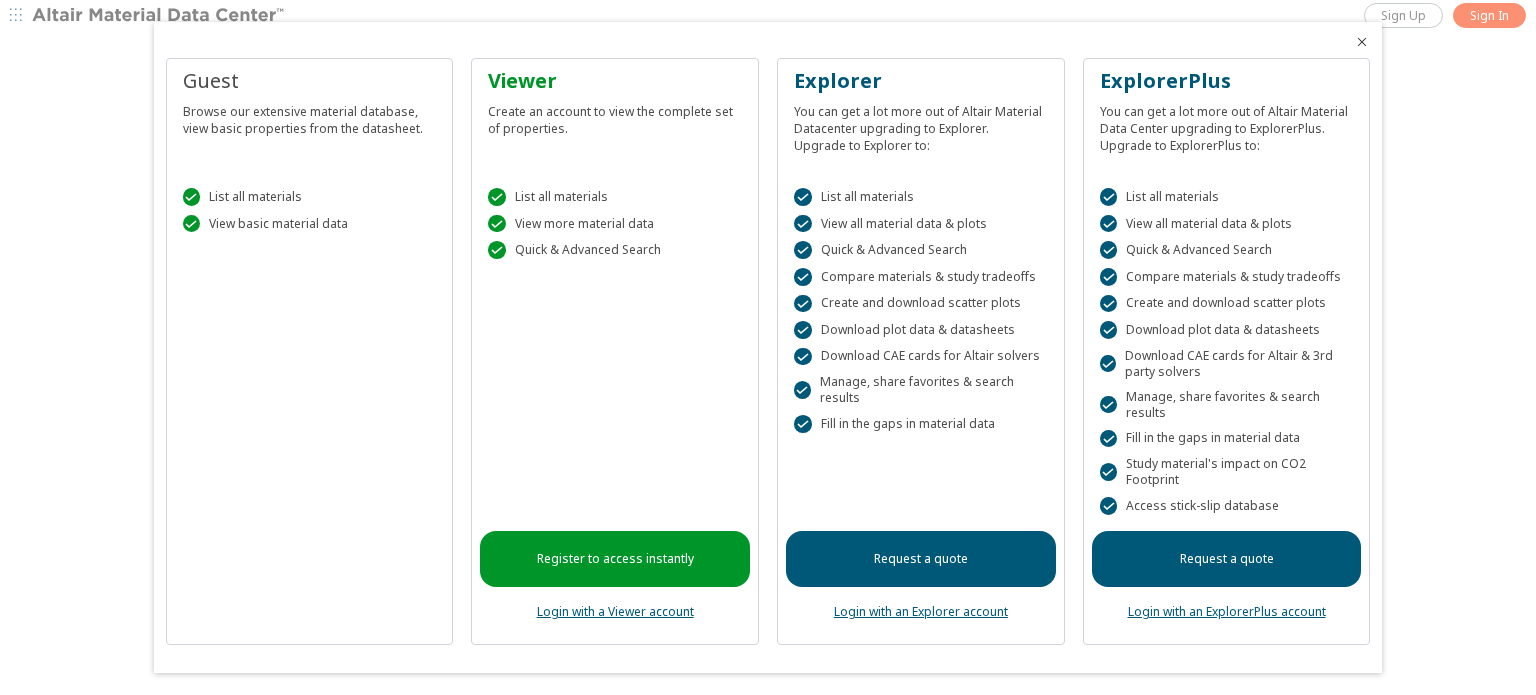 scroll, scrollTop: 0, scrollLeft: 0, axis: both 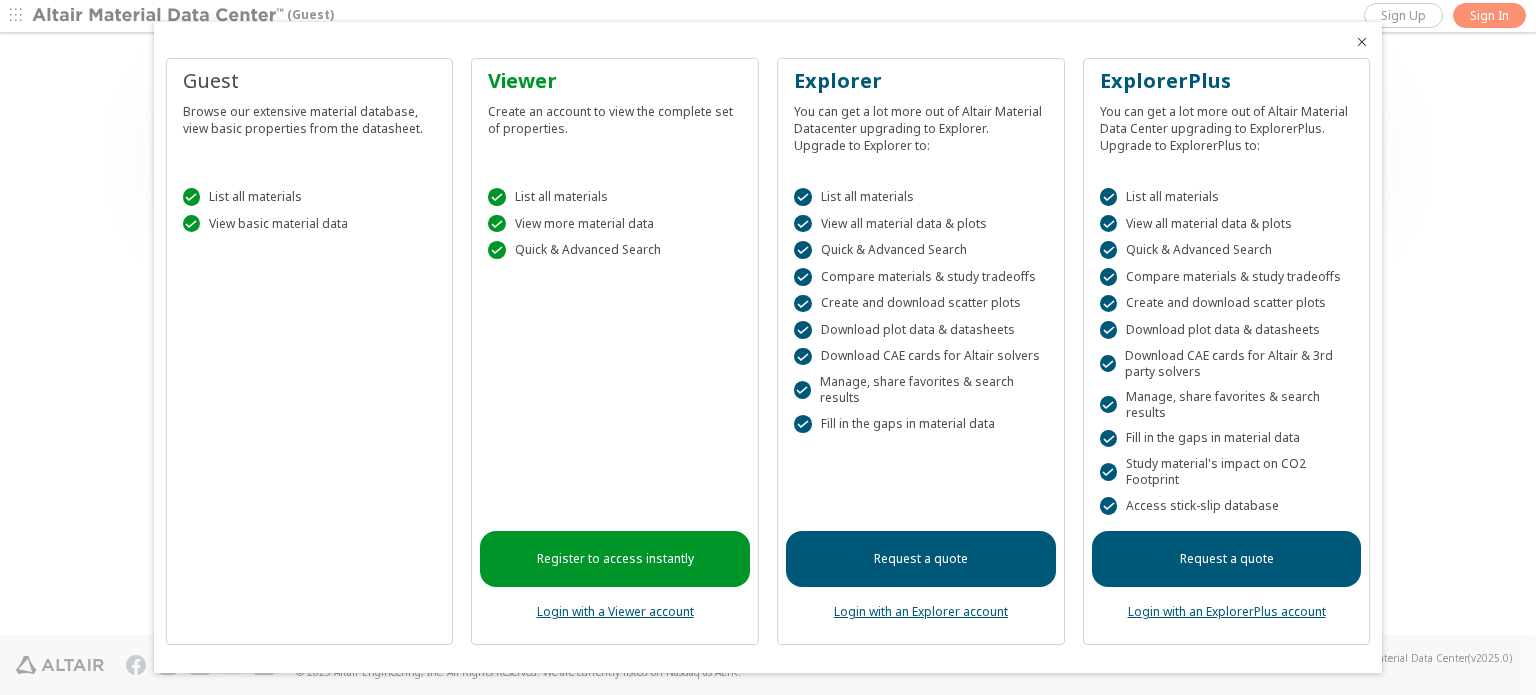 click at bounding box center (1362, 42) 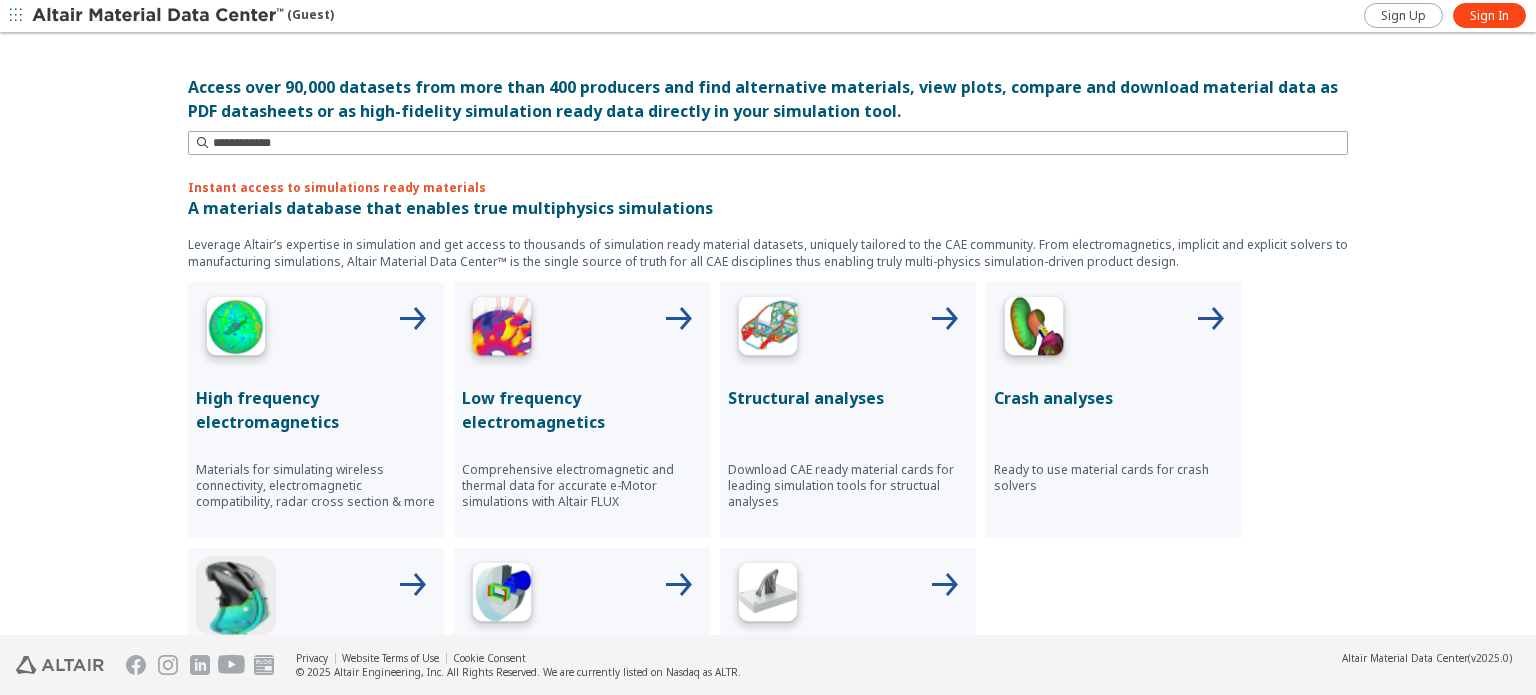 scroll, scrollTop: 400, scrollLeft: 0, axis: vertical 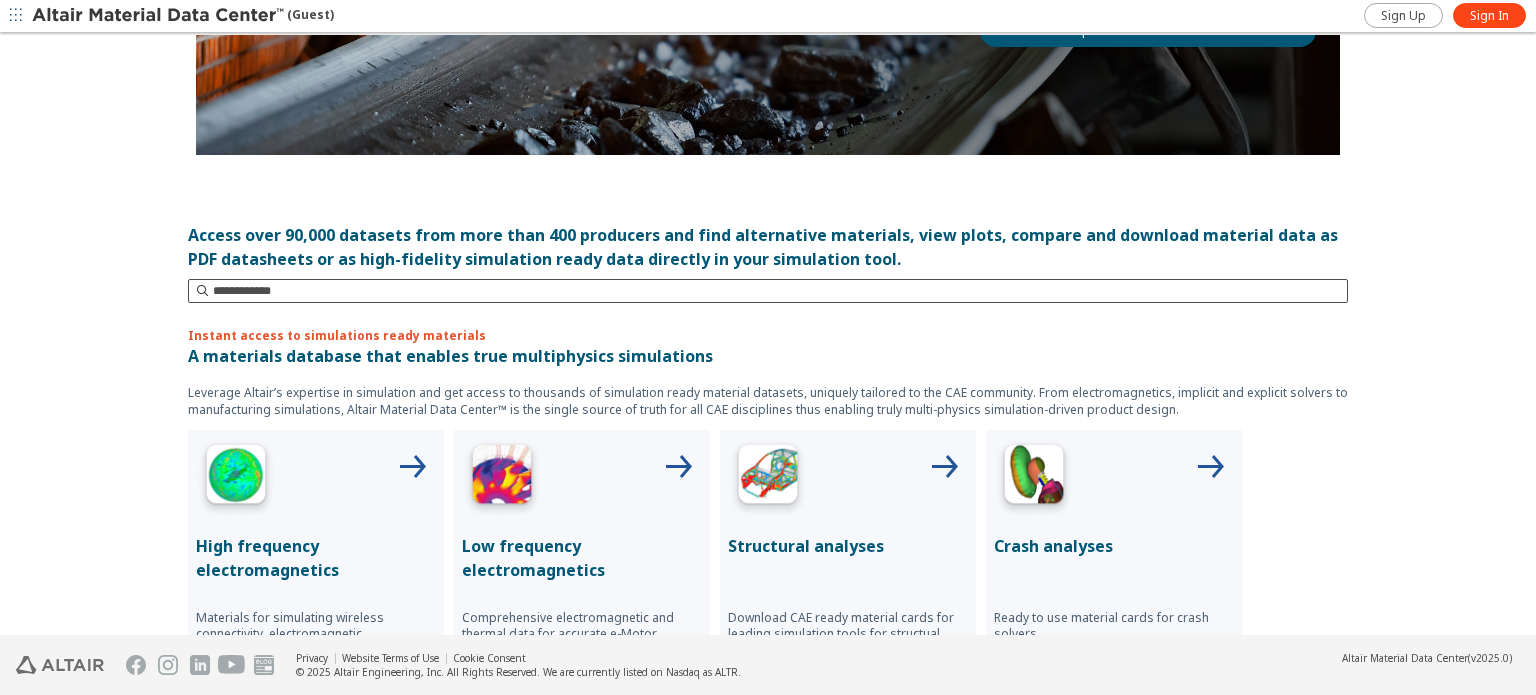 click at bounding box center (780, 291) 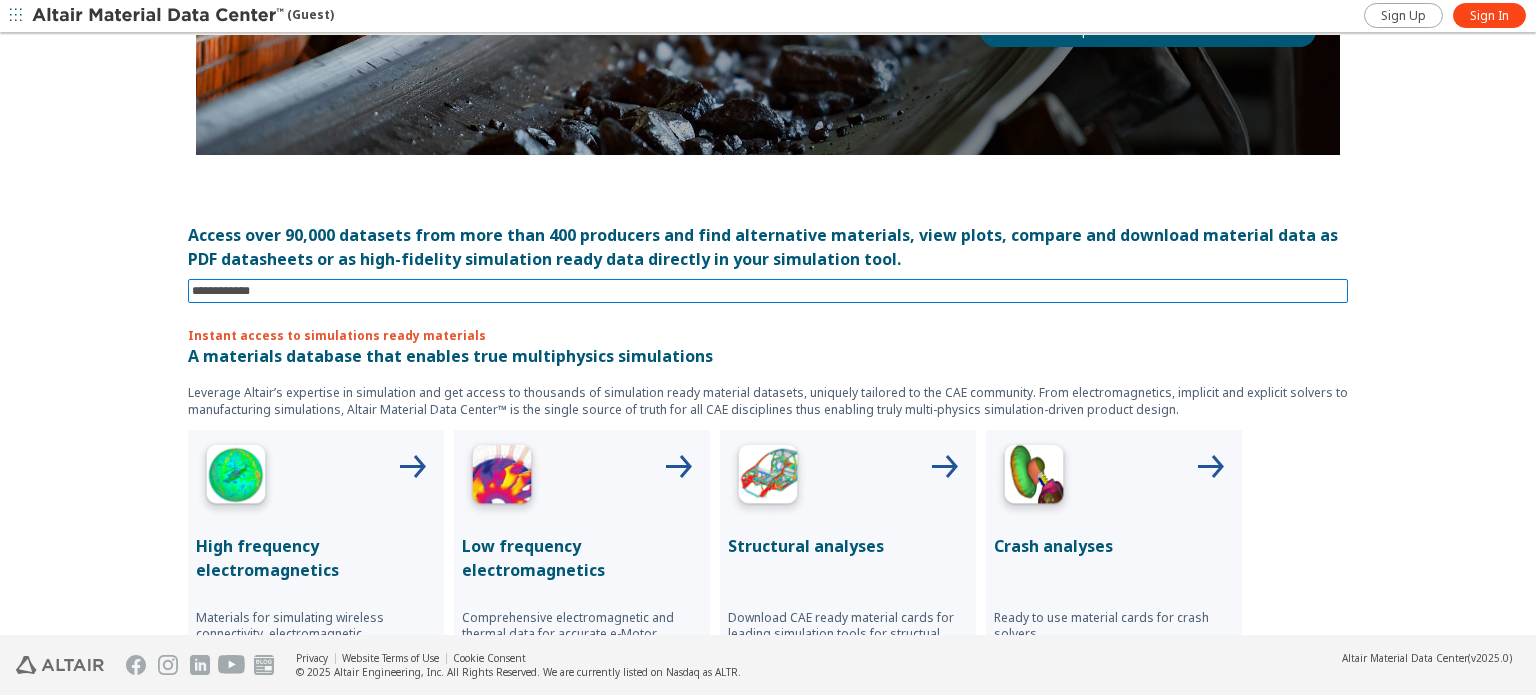 type on "*" 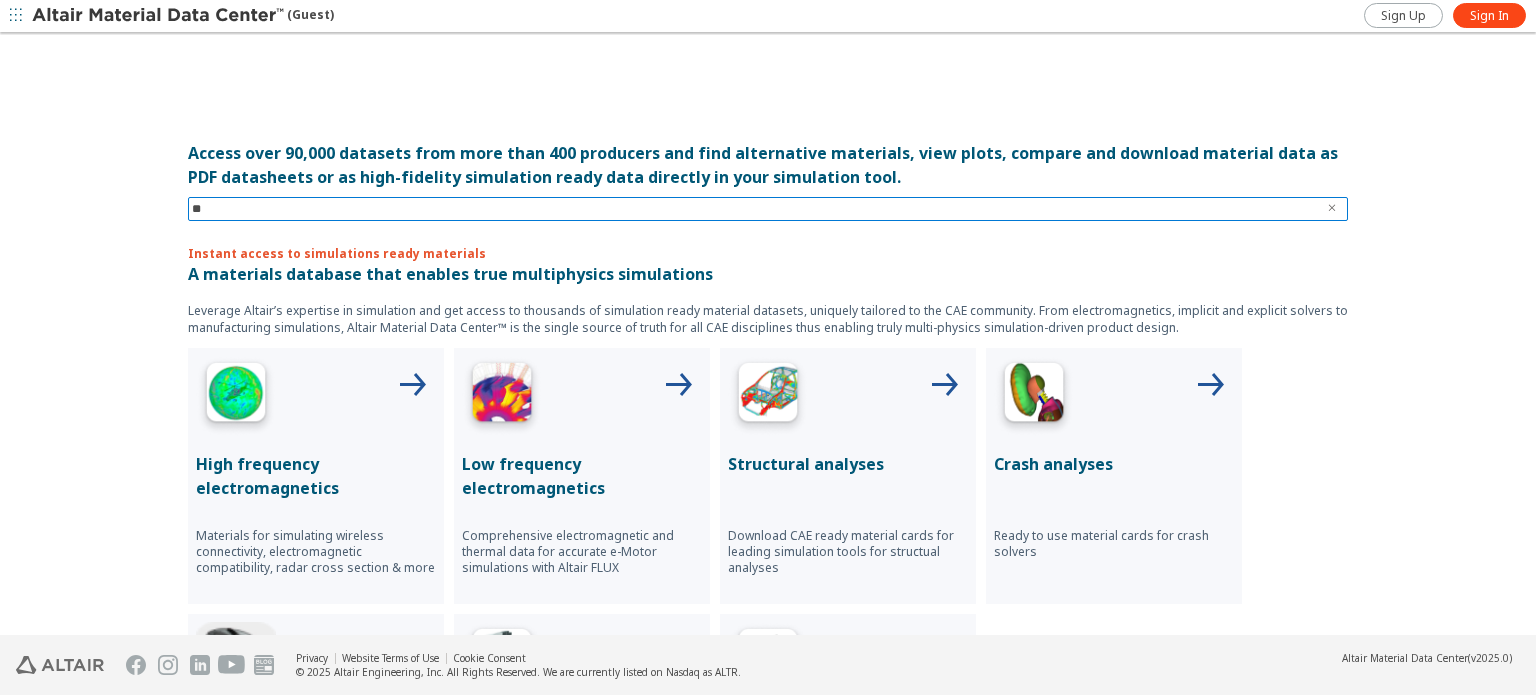 type on "***" 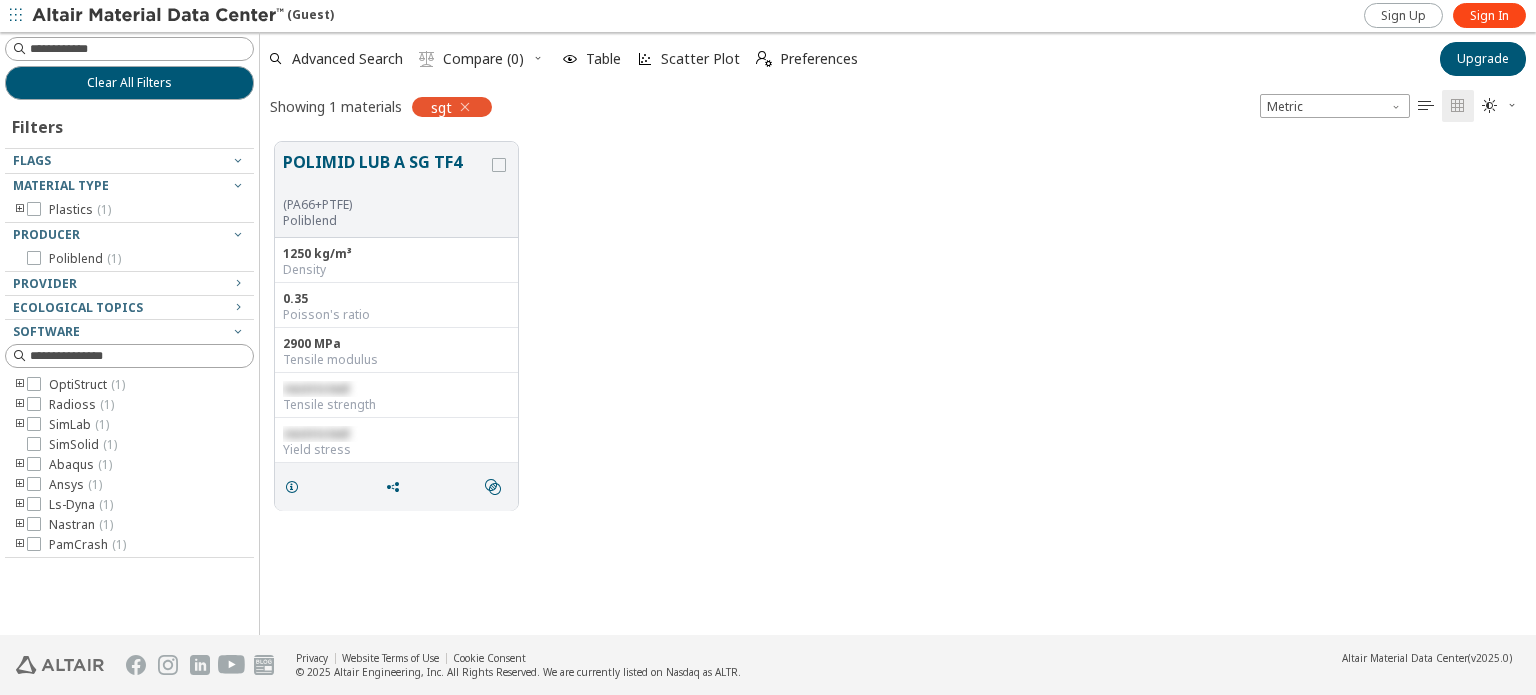 scroll, scrollTop: 16, scrollLeft: 16, axis: both 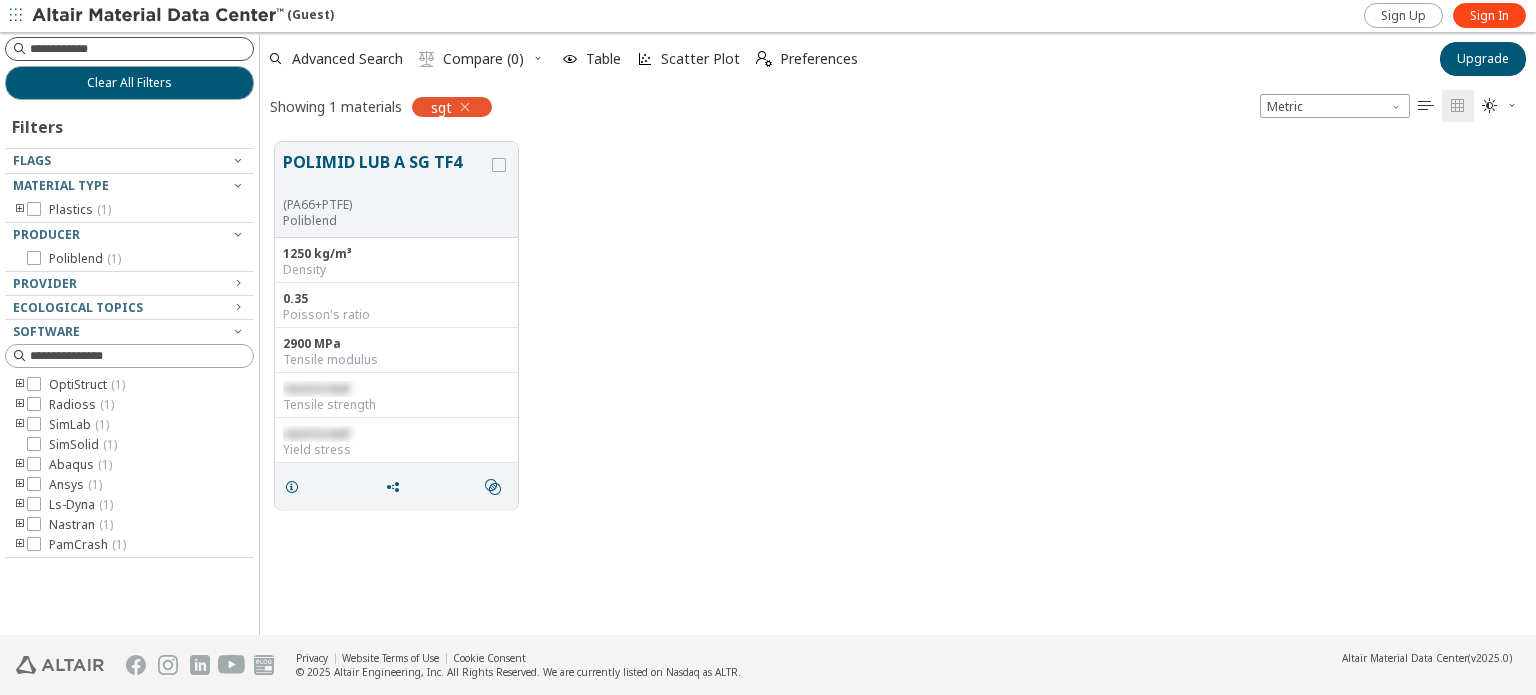 click at bounding box center (141, 49) 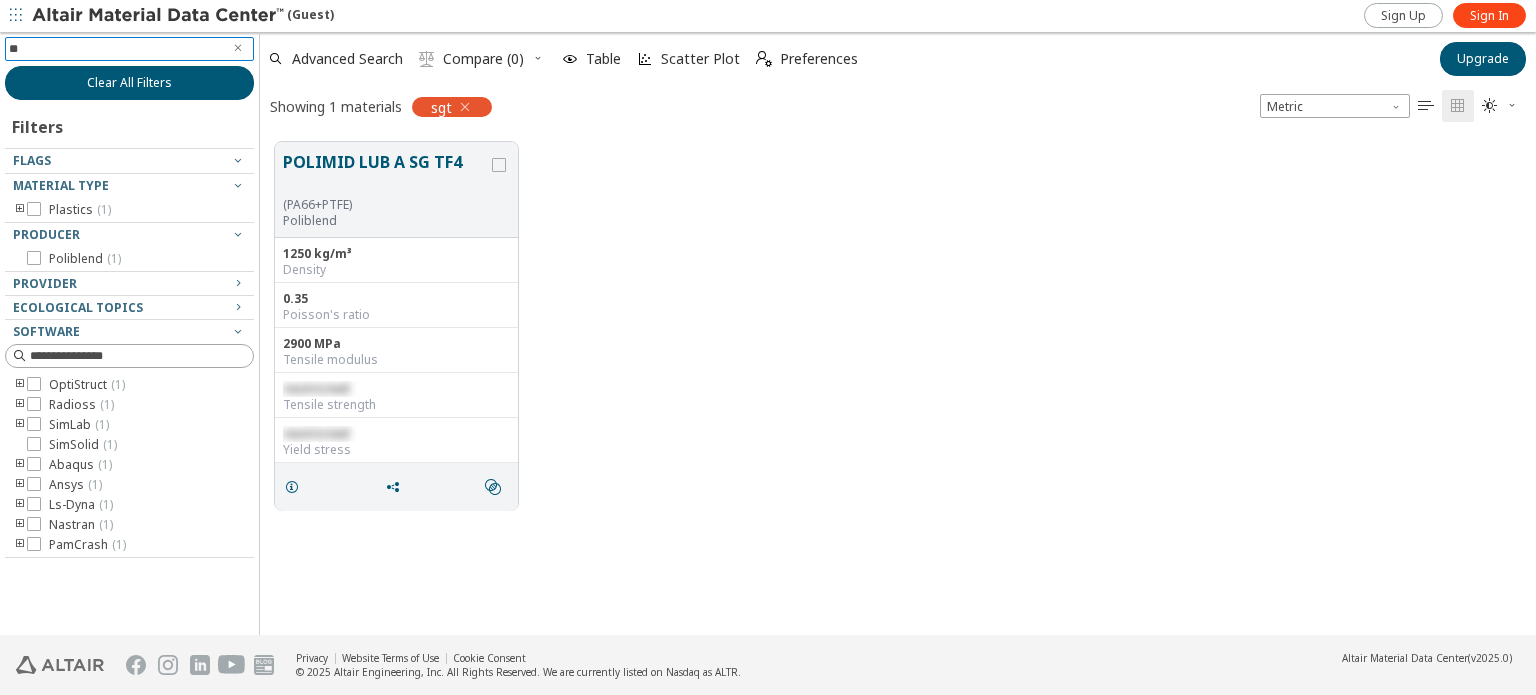 type on "***" 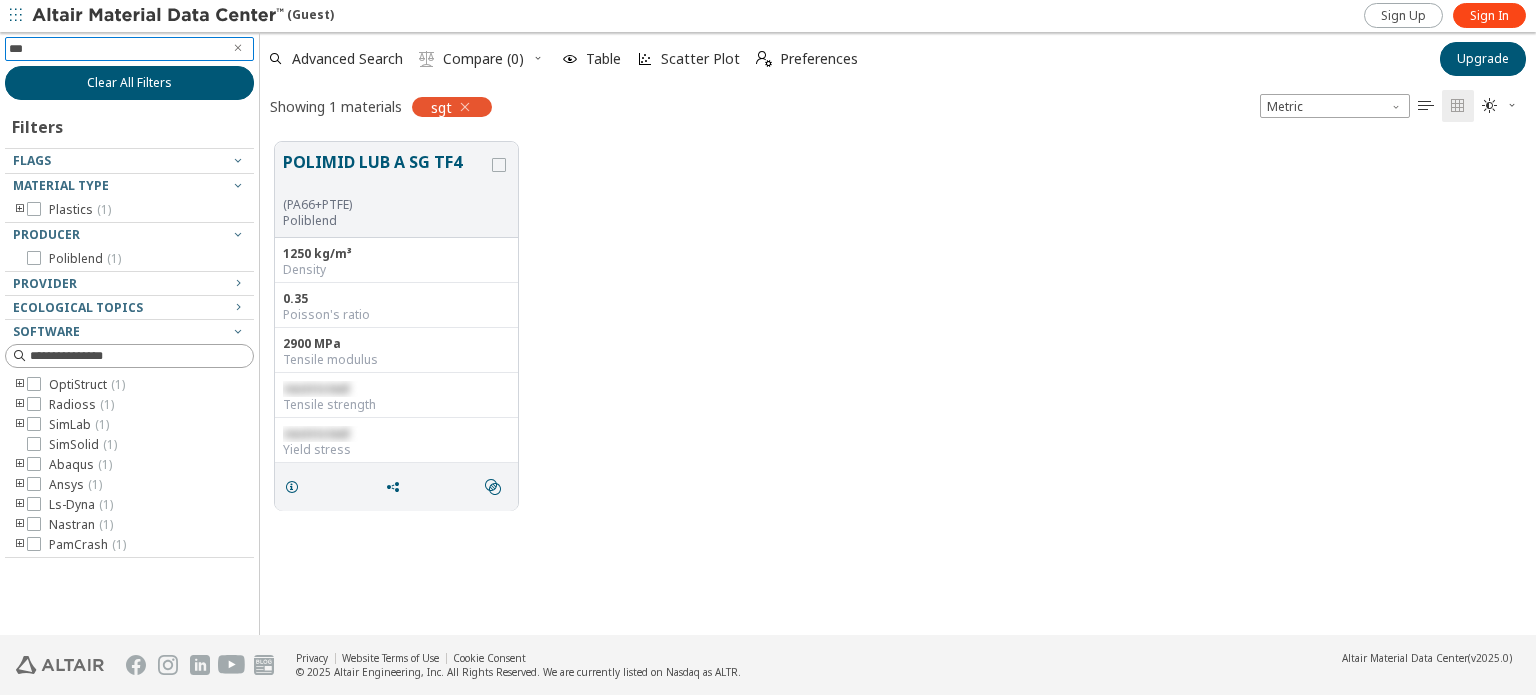 type 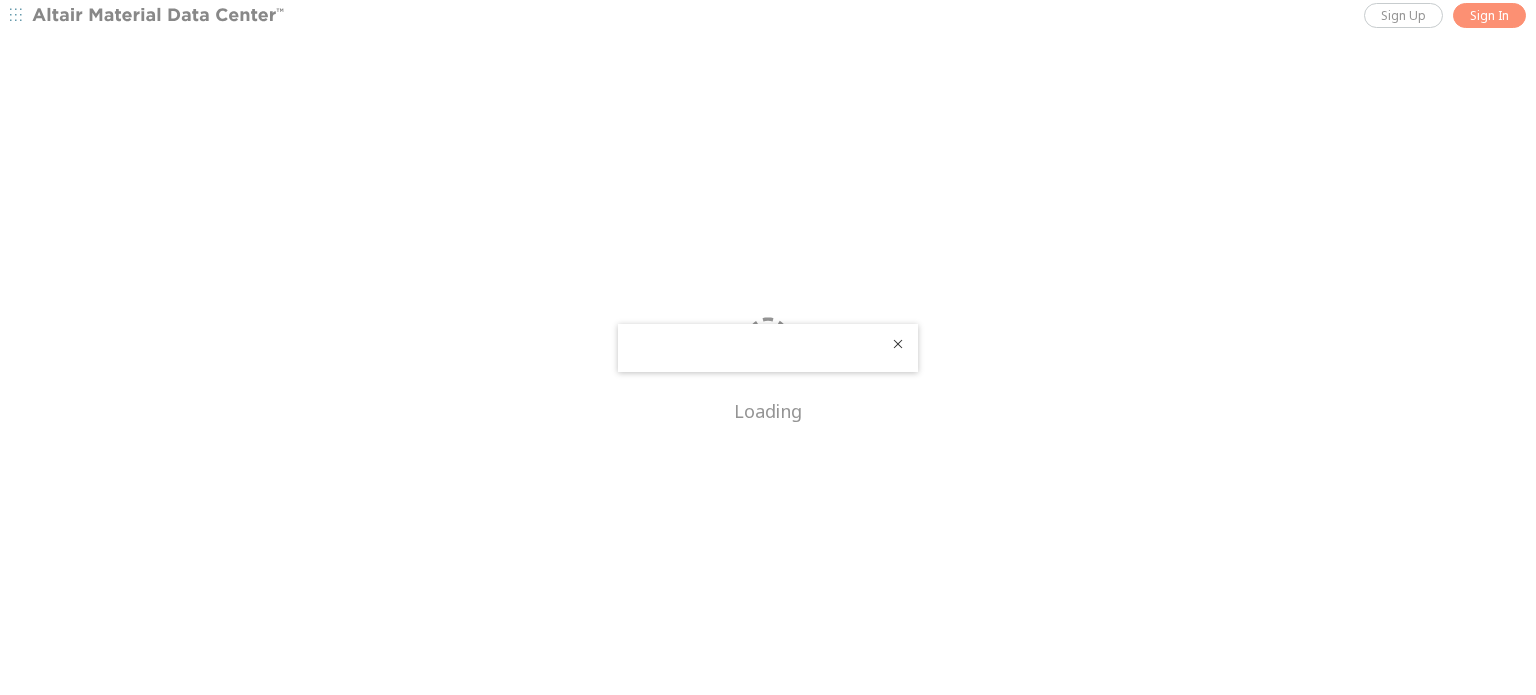 scroll, scrollTop: 0, scrollLeft: 0, axis: both 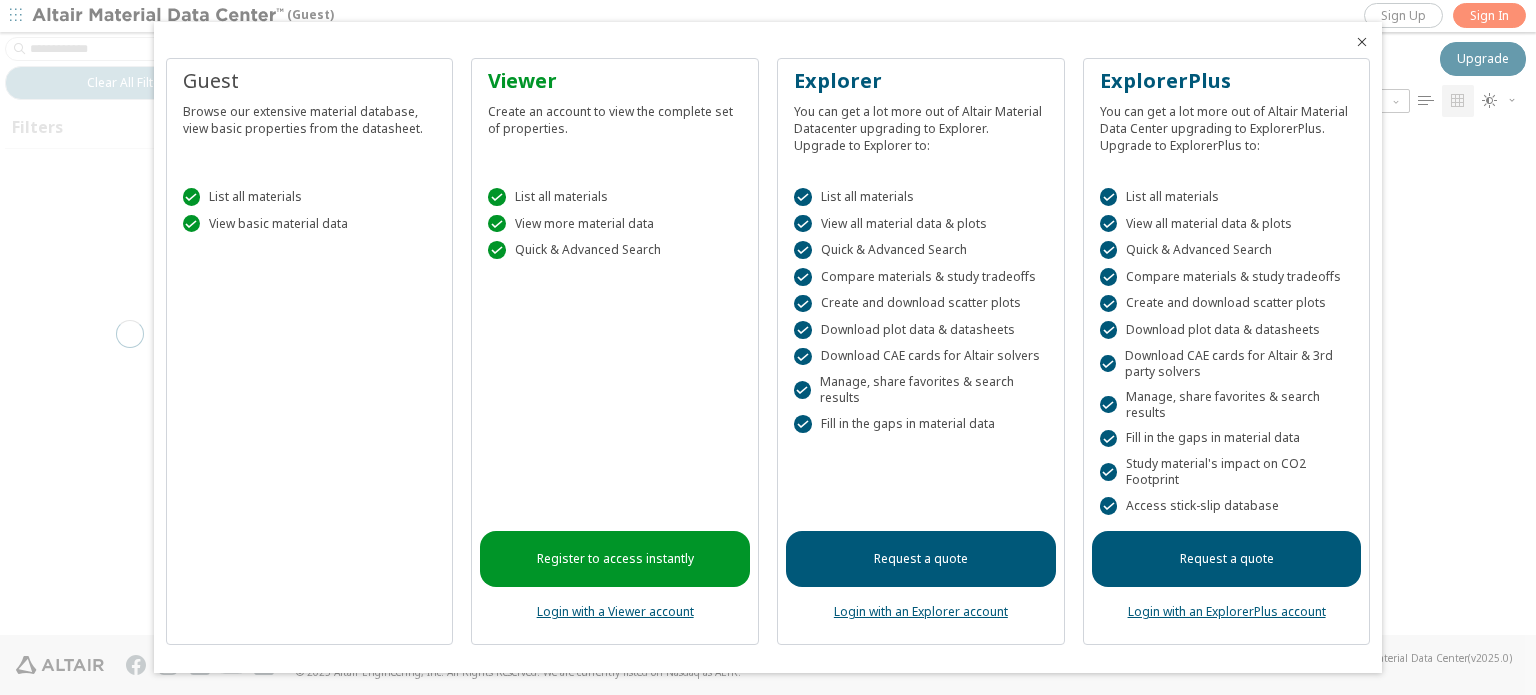 click at bounding box center (1362, 42) 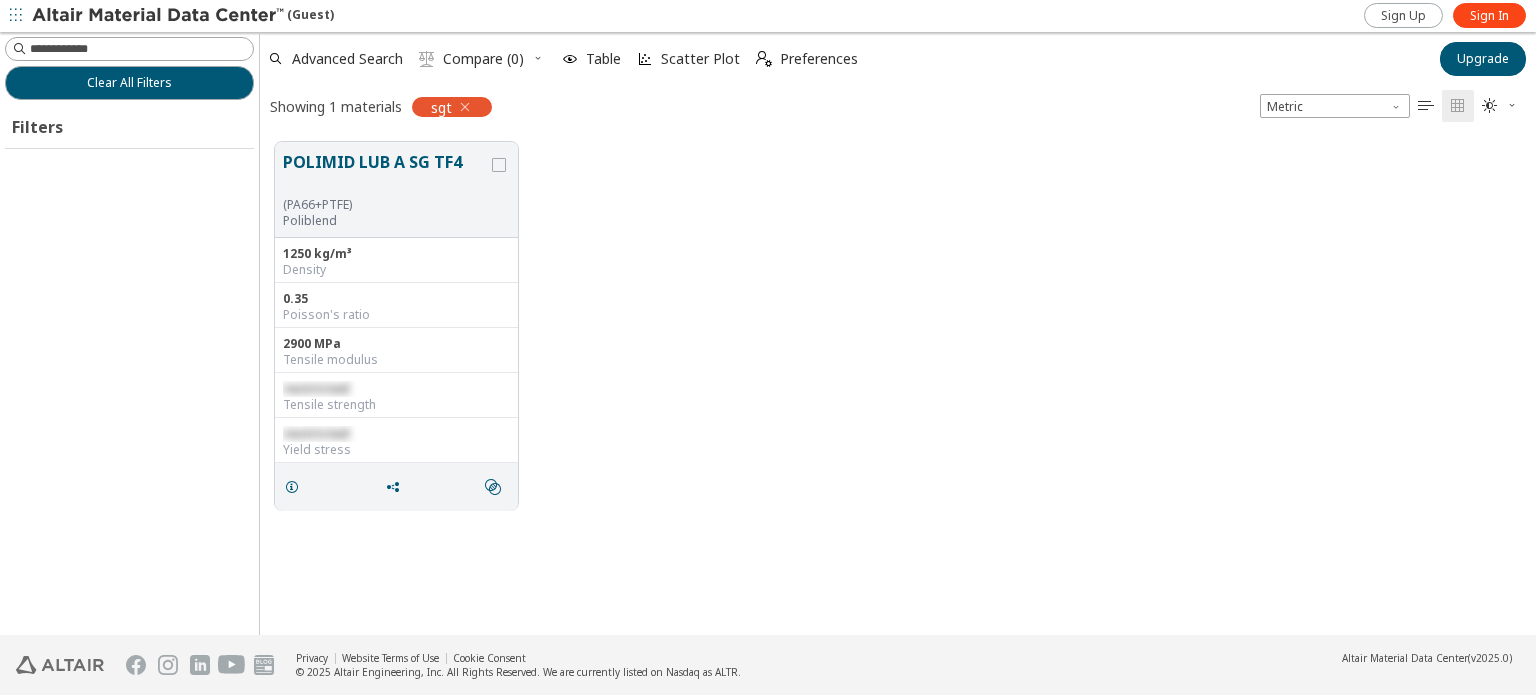 scroll, scrollTop: 16, scrollLeft: 16, axis: both 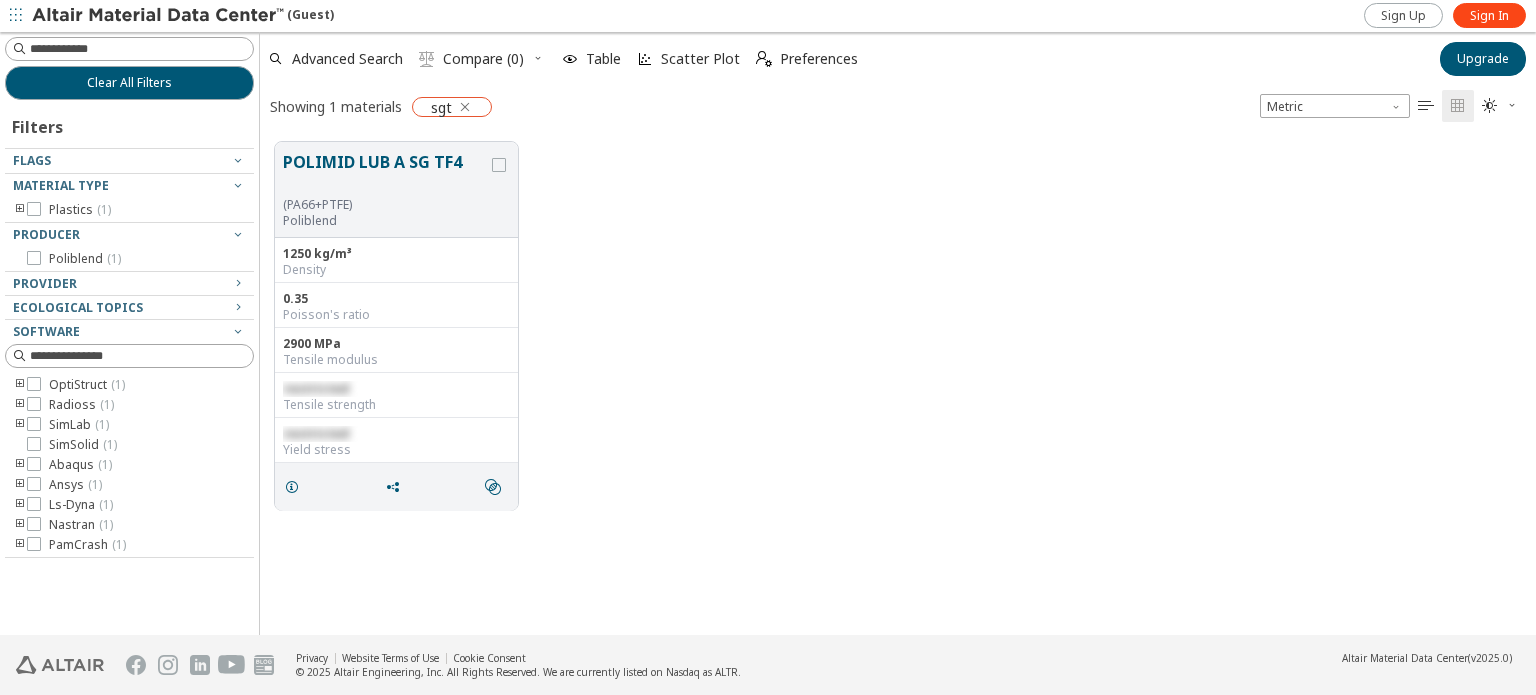 click at bounding box center [465, 107] 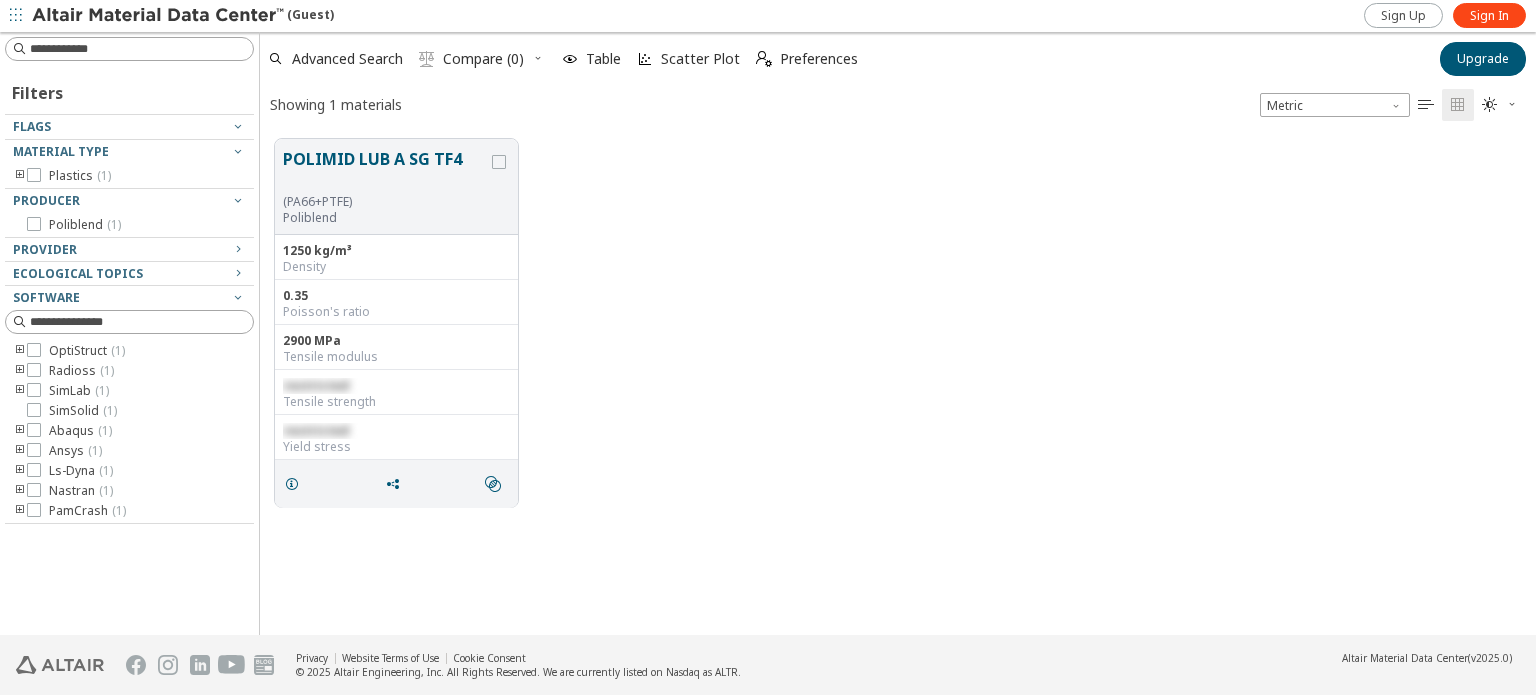 scroll, scrollTop: 16, scrollLeft: 16, axis: both 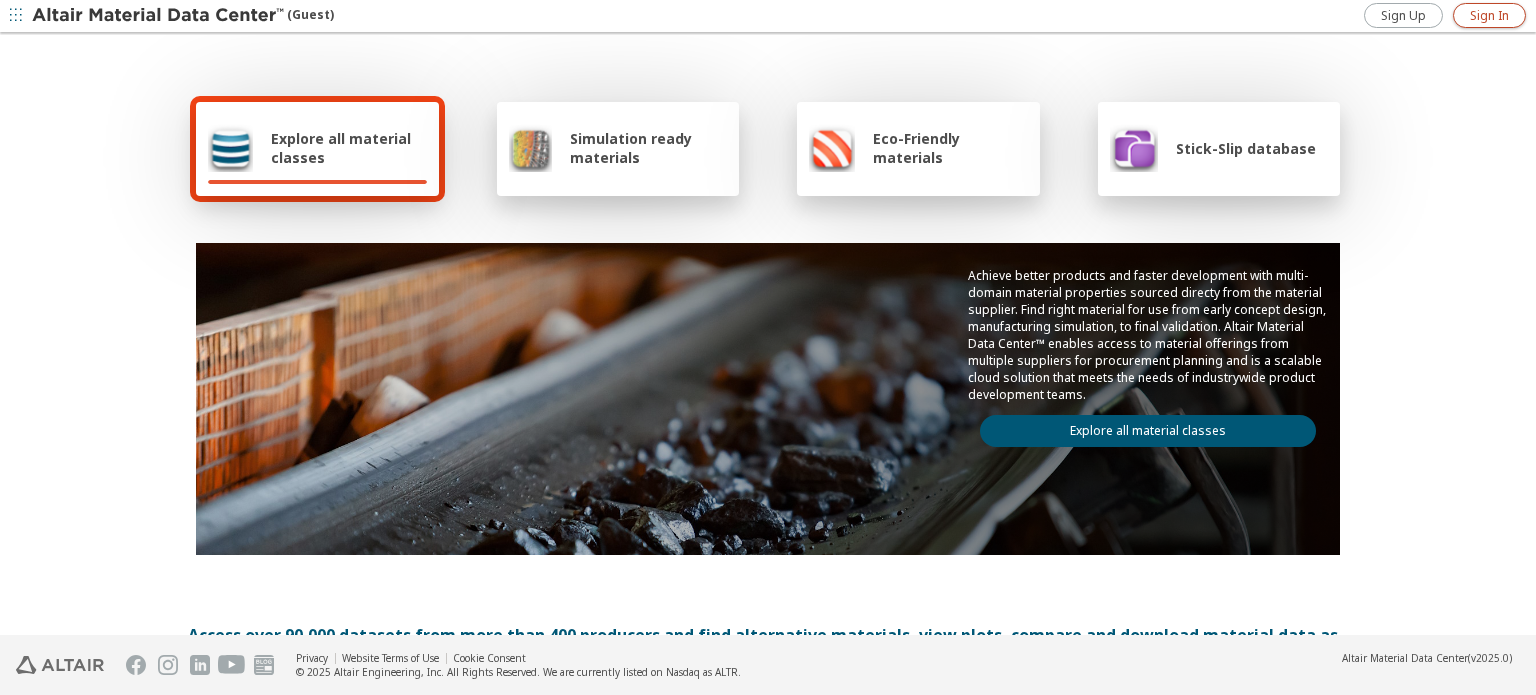 click on "Sign In" at bounding box center [1489, 16] 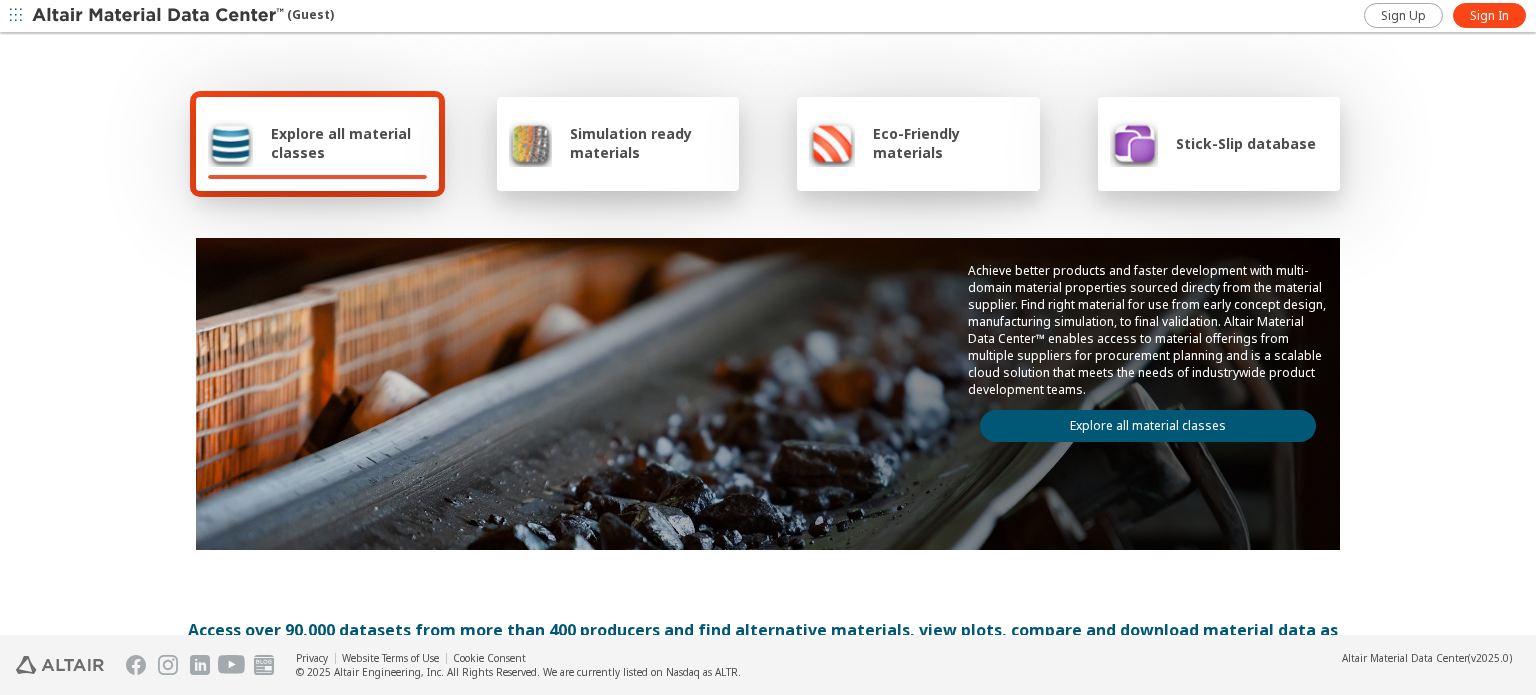 scroll, scrollTop: 0, scrollLeft: 0, axis: both 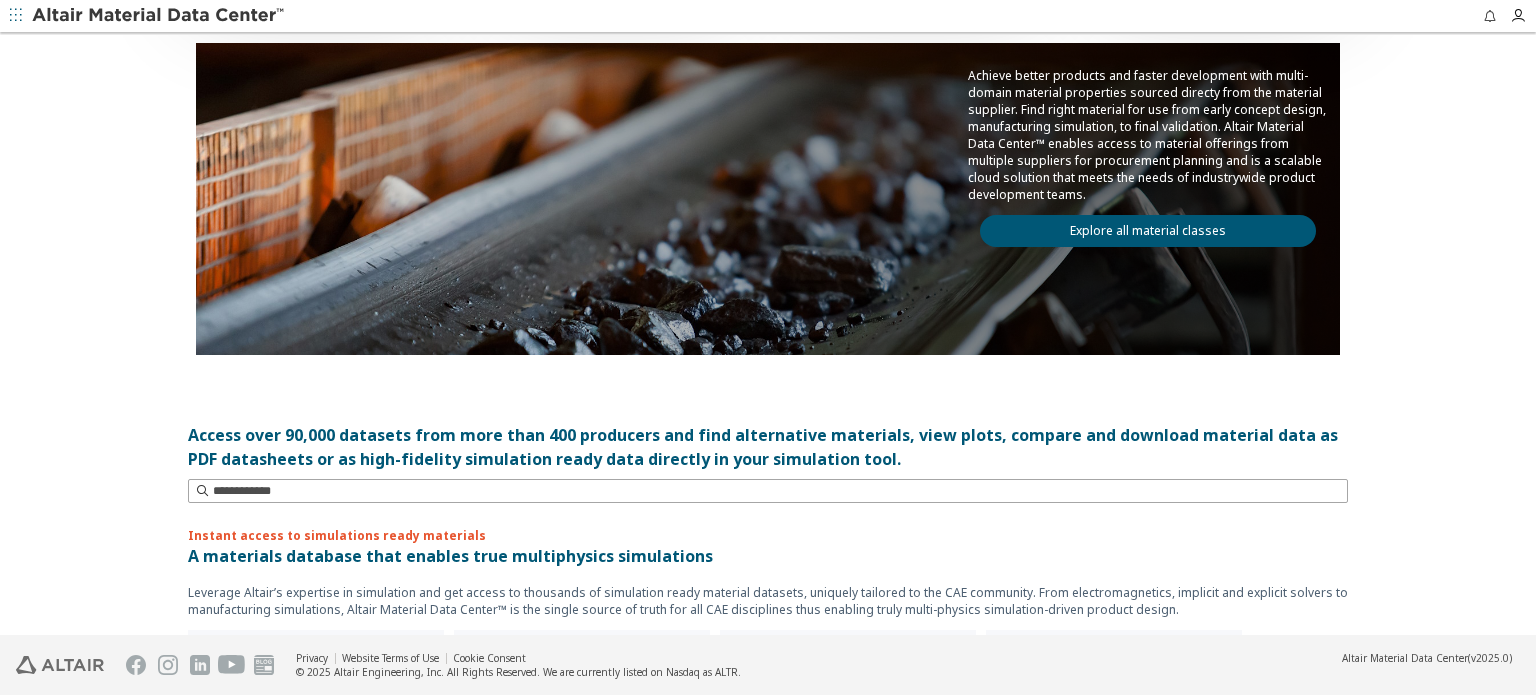 click on "Explore all material classes" at bounding box center [1148, 231] 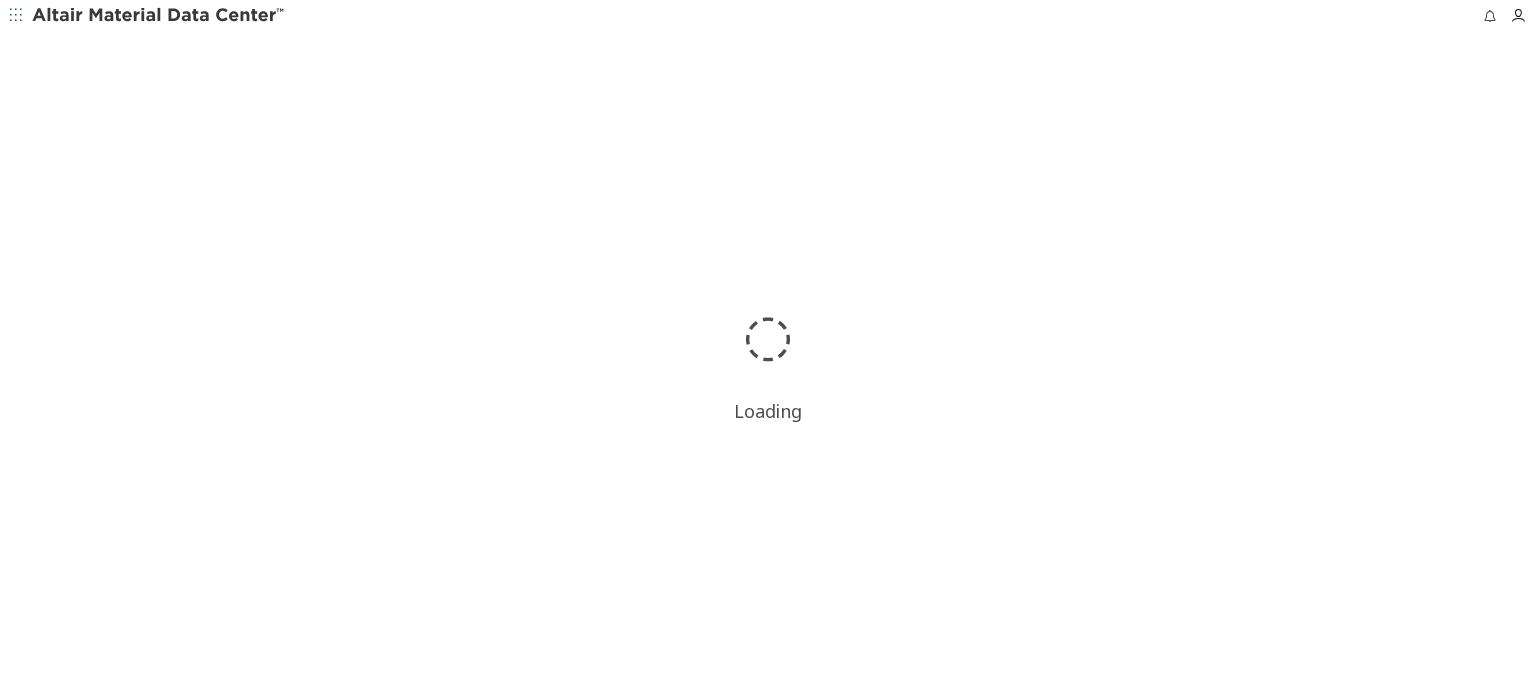 scroll, scrollTop: 0, scrollLeft: 0, axis: both 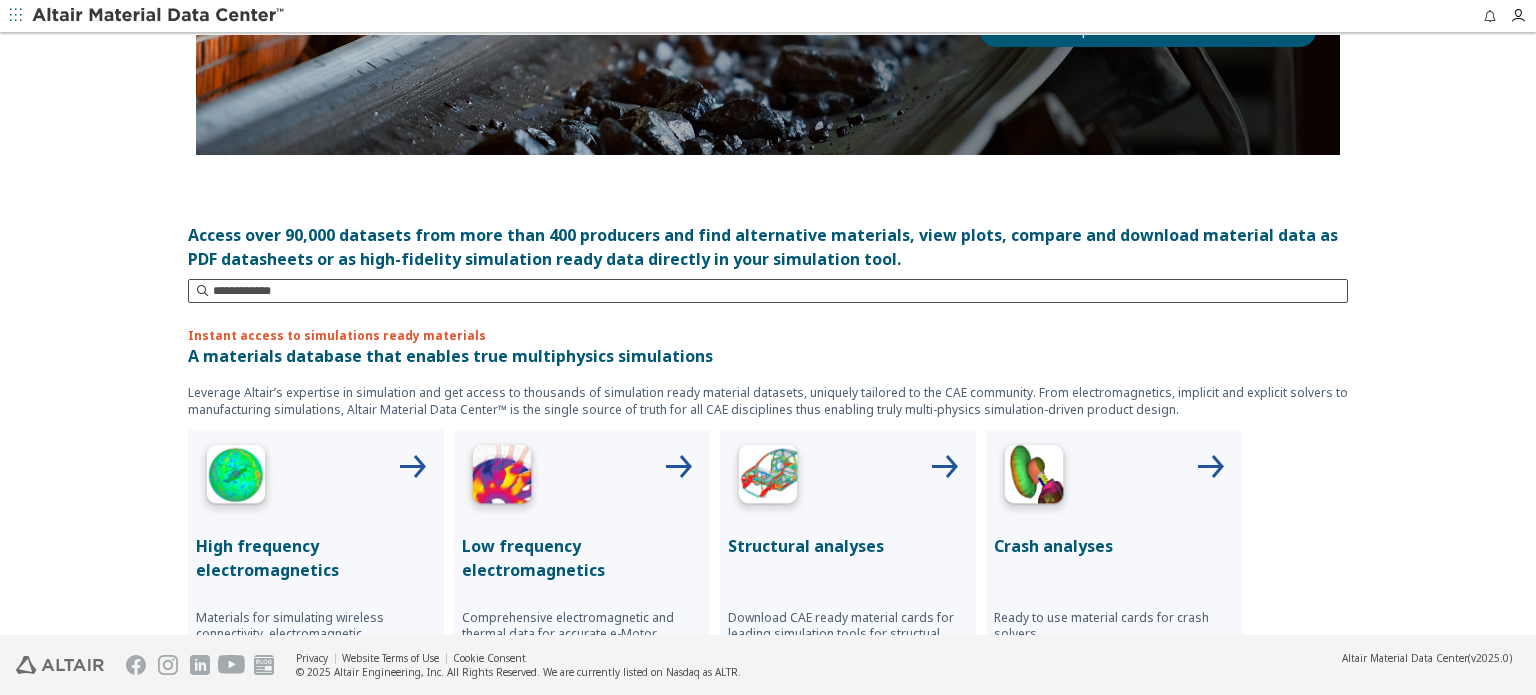 click at bounding box center [780, 291] 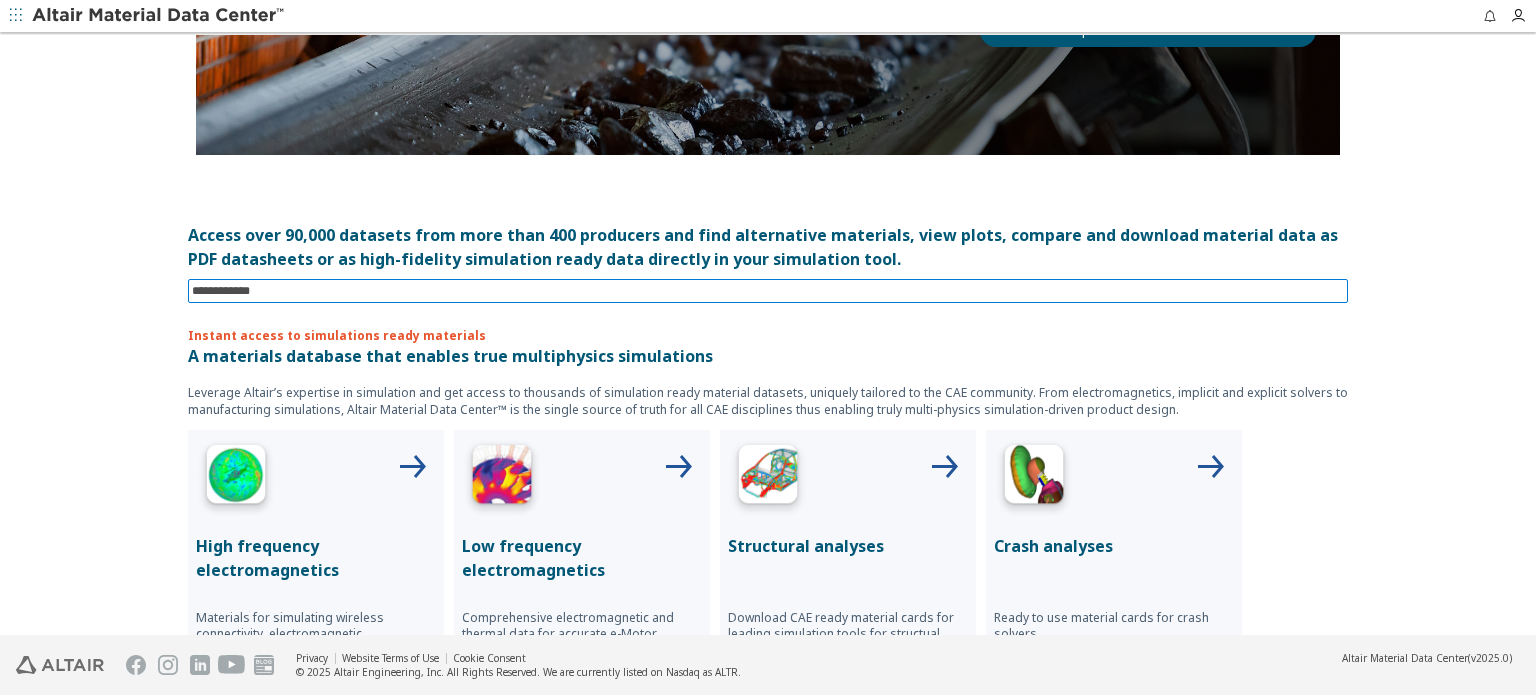 click on "Instant access to simulations ready materials" at bounding box center [768, 335] 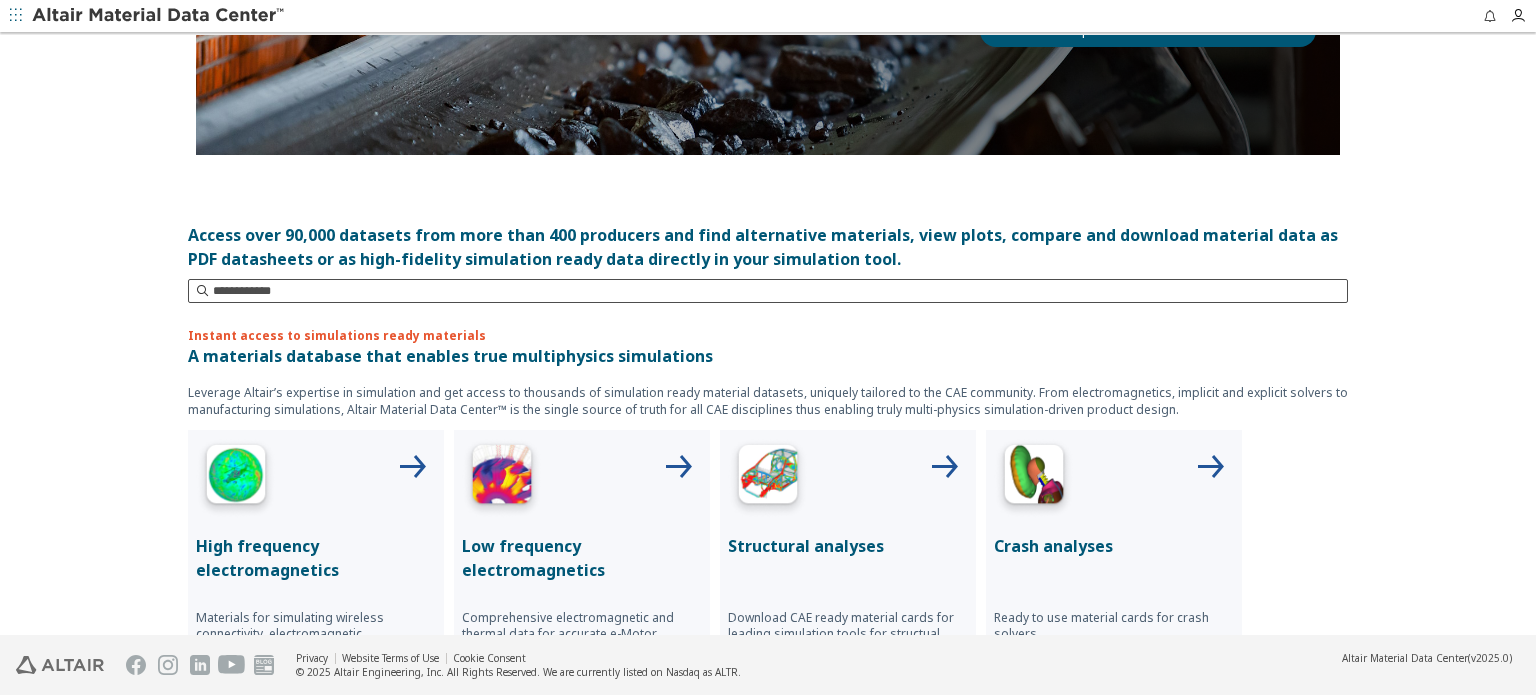 click at bounding box center [780, 291] 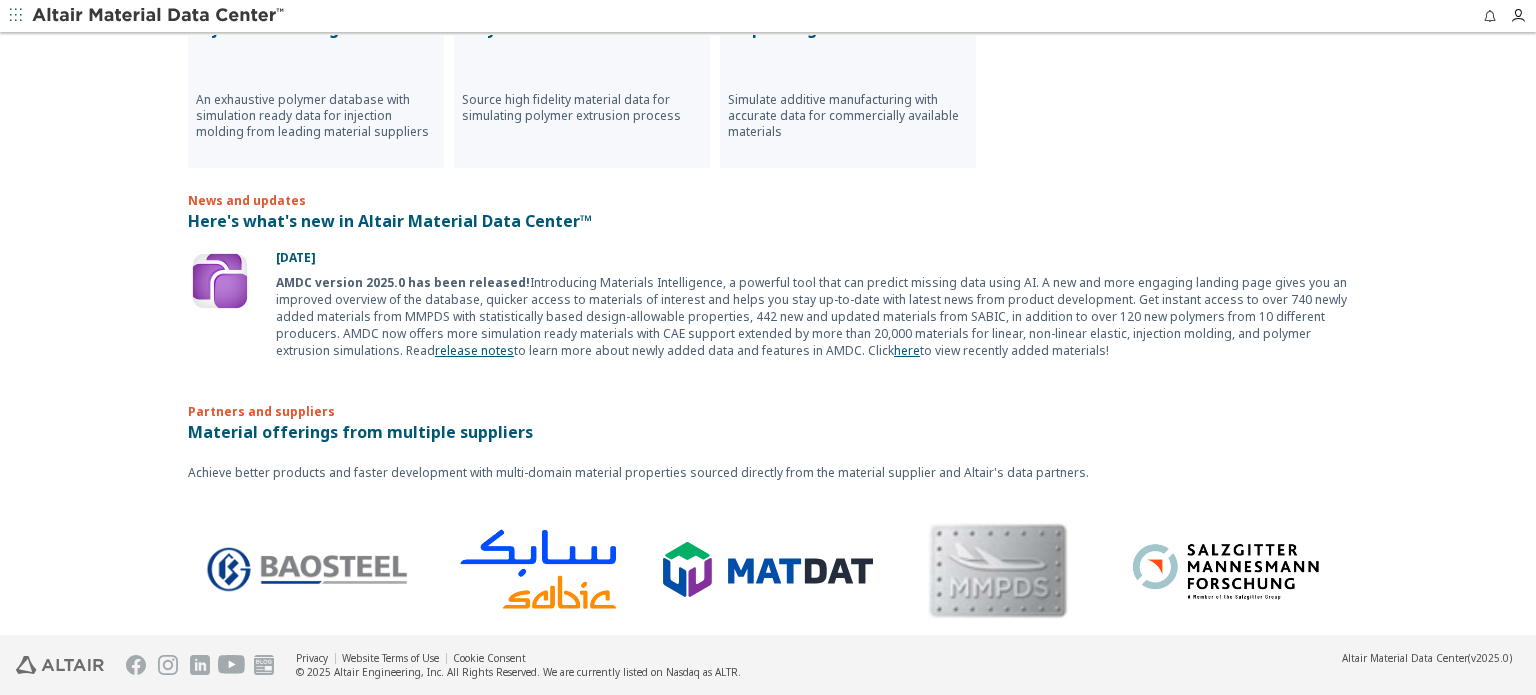 scroll, scrollTop: 1189, scrollLeft: 0, axis: vertical 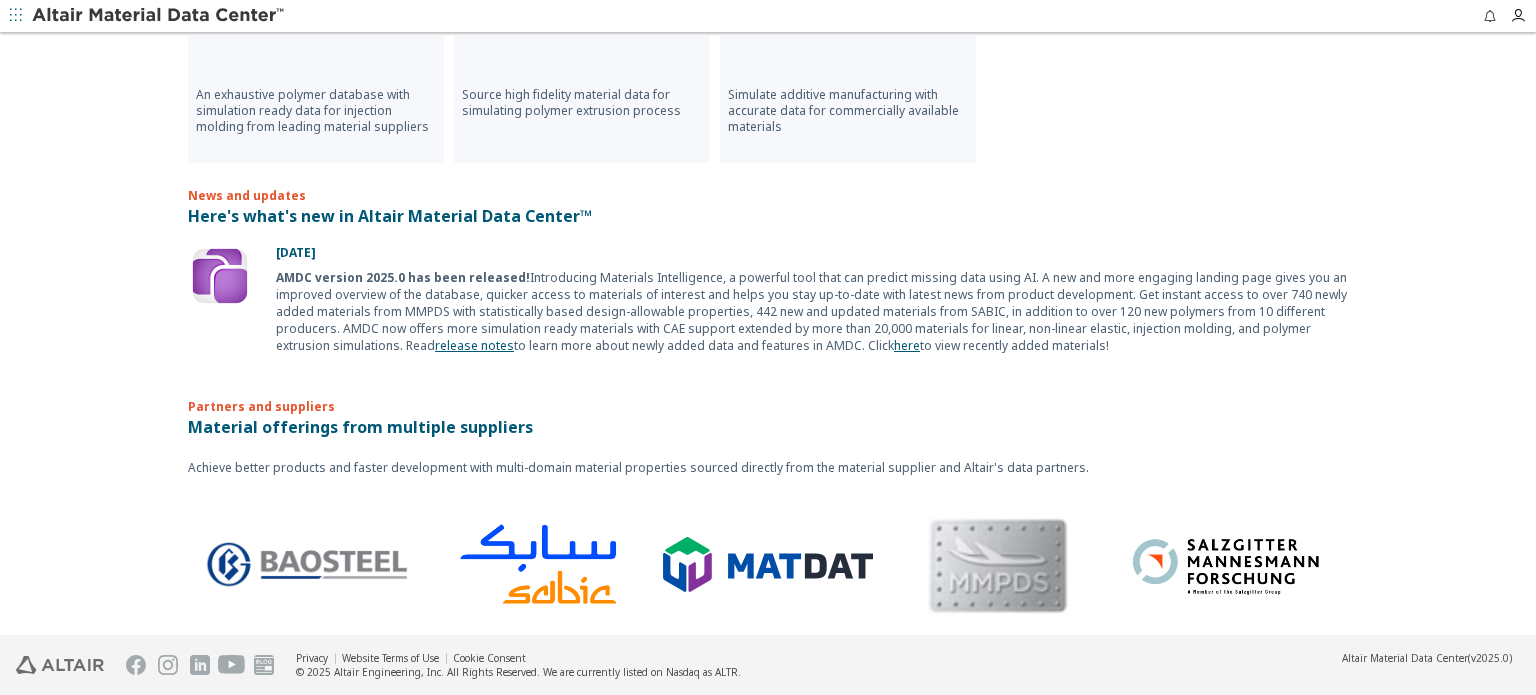 click on "[DATE] AMDC version 2025.0 has been released!  Introducing Materials Intelligence, a powerful tool that can predict missing data using AI. A new and more engaging landing page gives you an improved overview of the database, quicker access to materials of interest and helps you stay up-to-date with latest news from product development. Get instant access to over 740 newly added materials from MMPDS with statistically based design-allowable properties, 442 new and updated materials from SABIC, in addition to over 120 new polymers from 10 different producers. AMDC now offers more simulation ready materials with CAE support extended by more than 20,000 materials for linear, non-linear elastic, injection molding, and polymer extrusion simulations.  Read  release notes  to learn more about newly added data and features in AMDC. Click  here  to view recently added materials!" at bounding box center [806, 299] 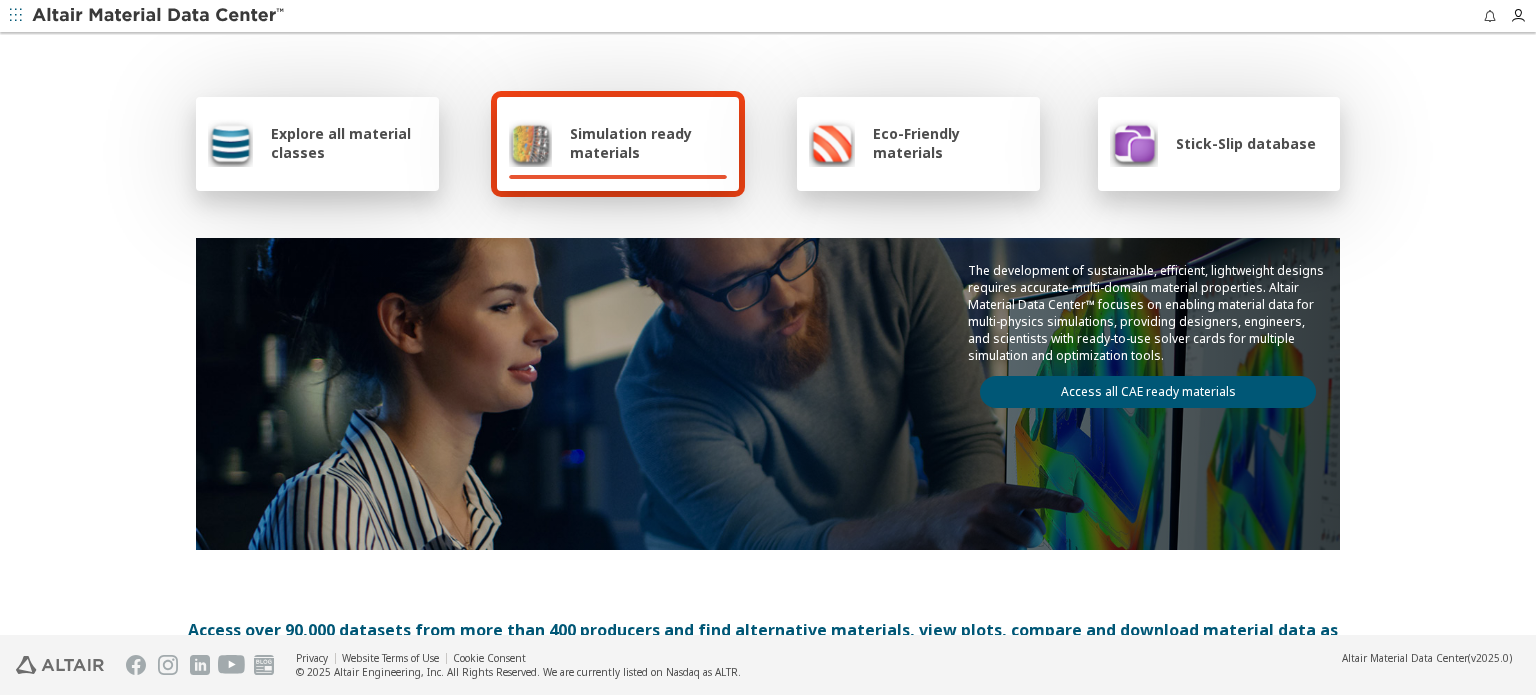 scroll, scrollTop: 0, scrollLeft: 0, axis: both 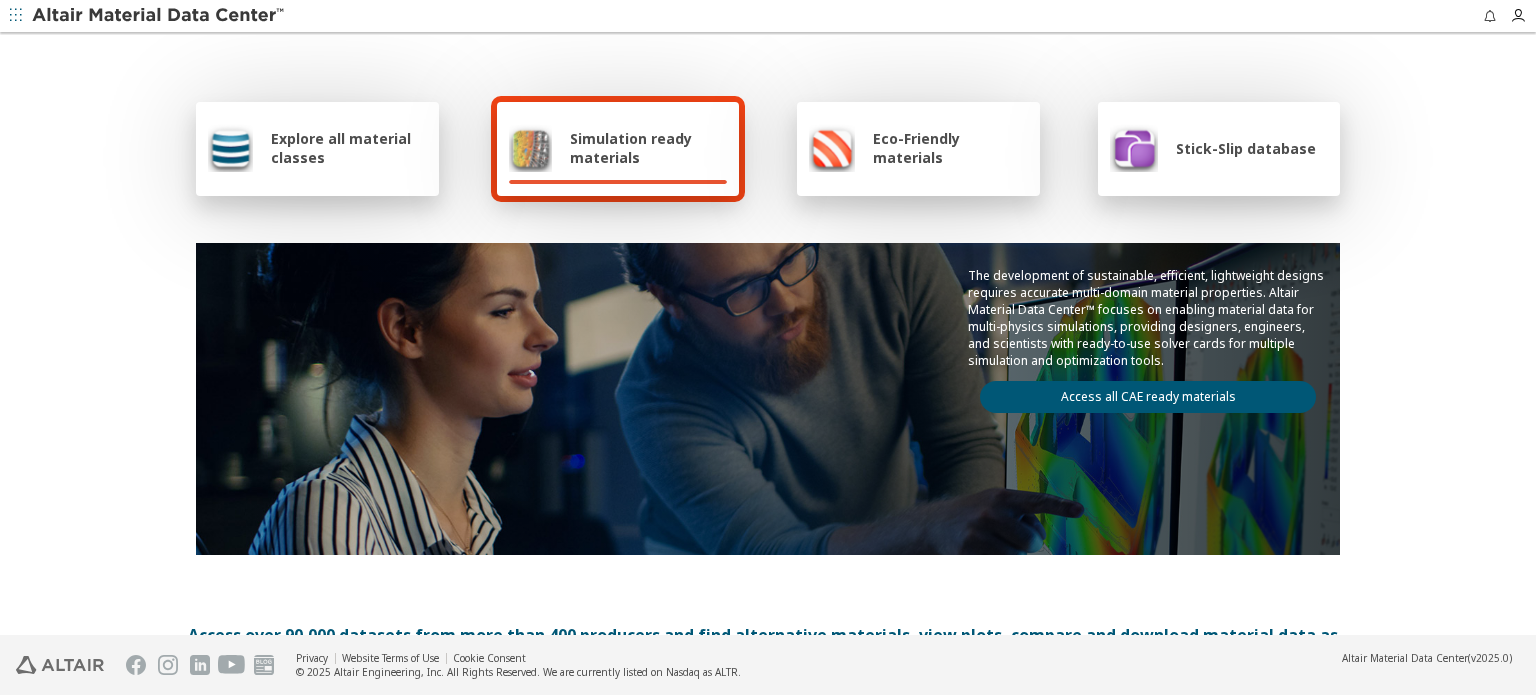 click on "Stick-Slip database" at bounding box center [1246, 148] 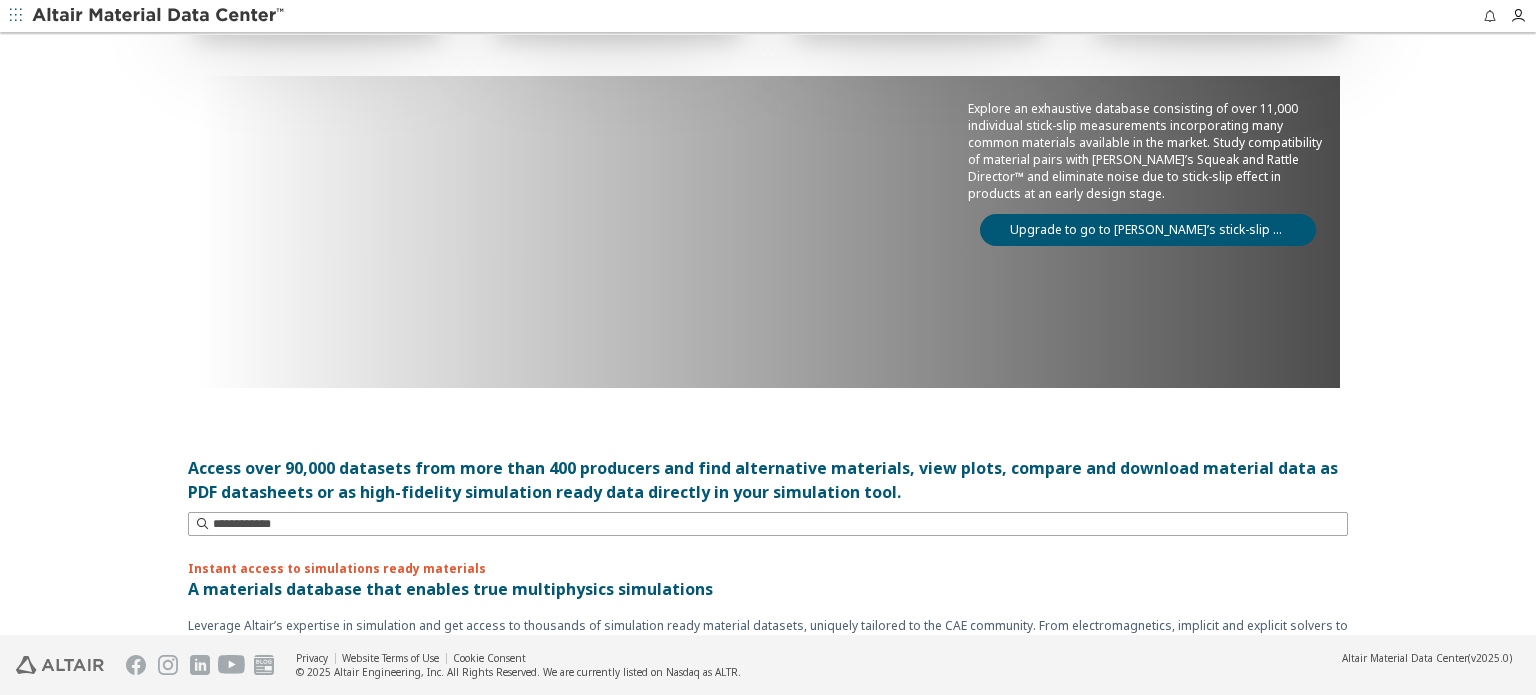 scroll, scrollTop: 0, scrollLeft: 0, axis: both 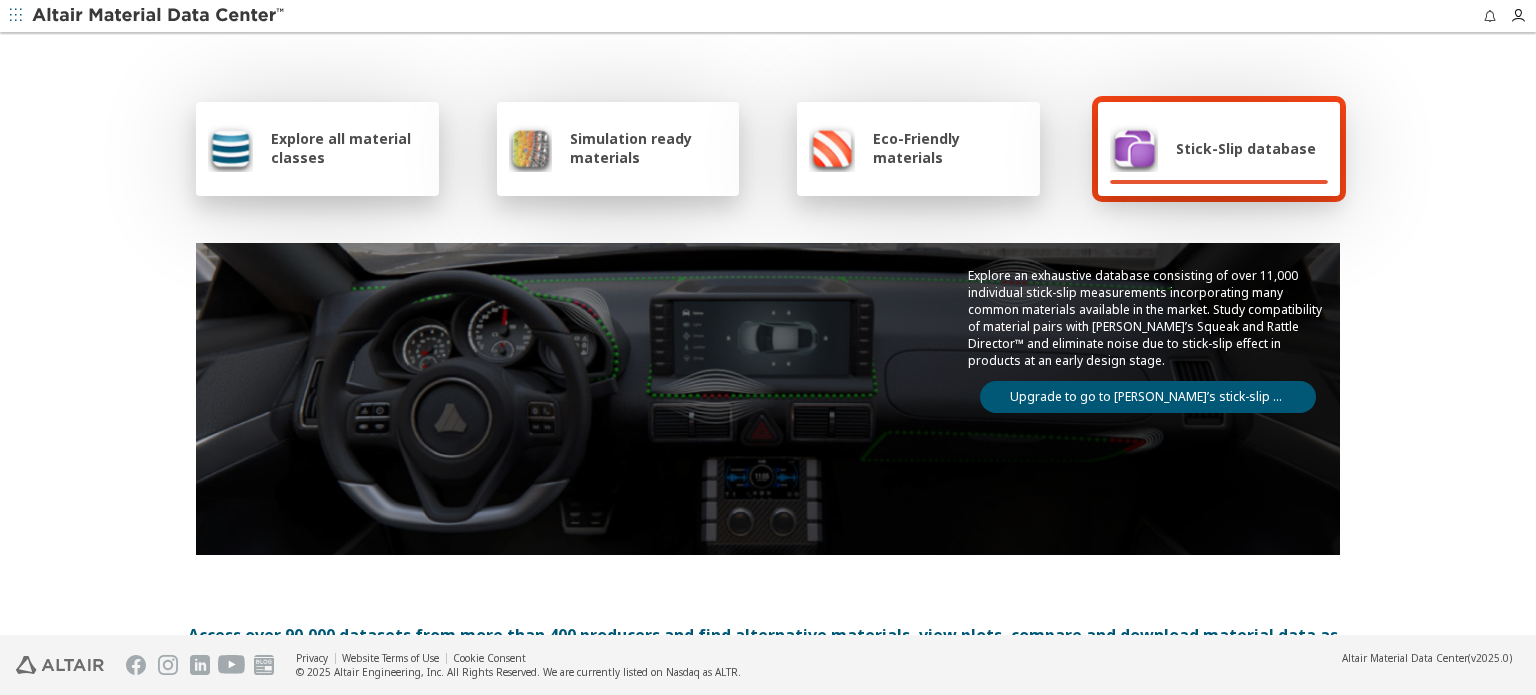 click at bounding box center (1134, 148) 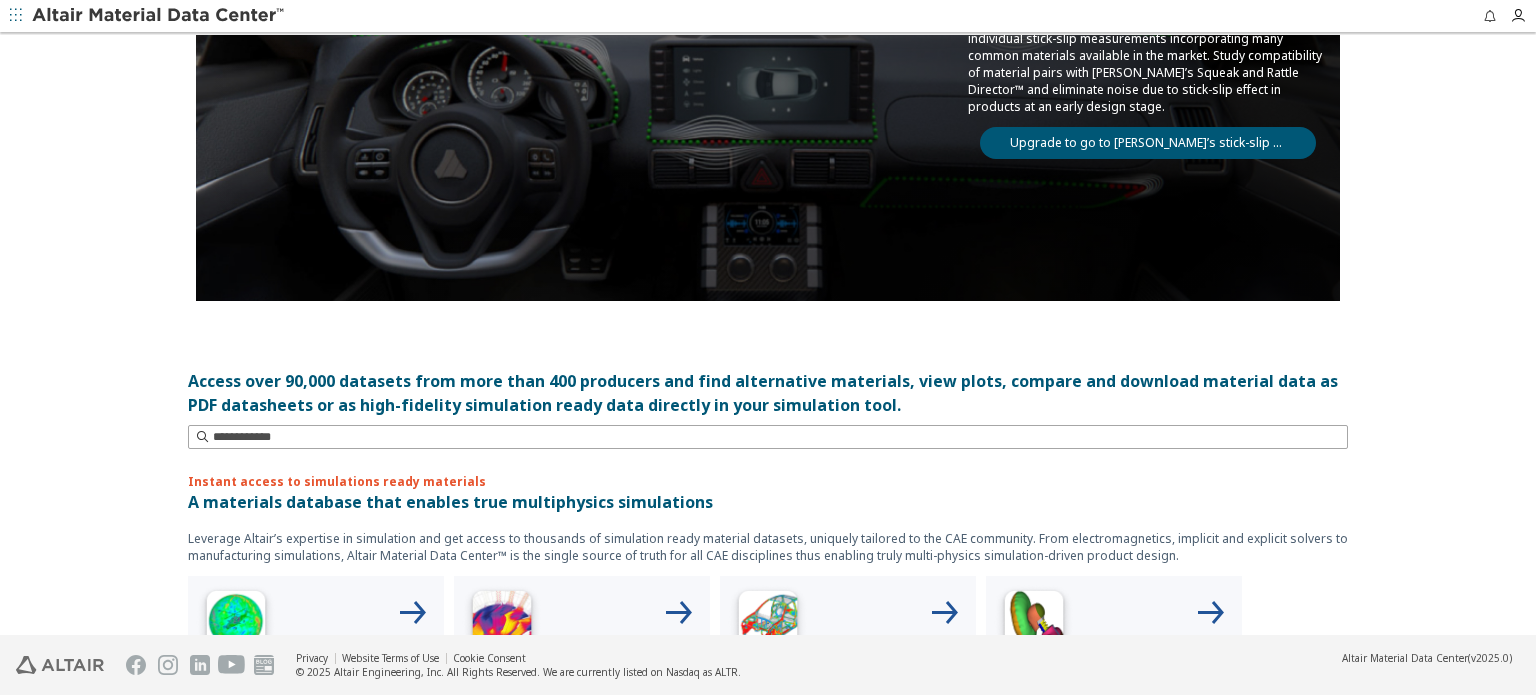 scroll, scrollTop: 100, scrollLeft: 0, axis: vertical 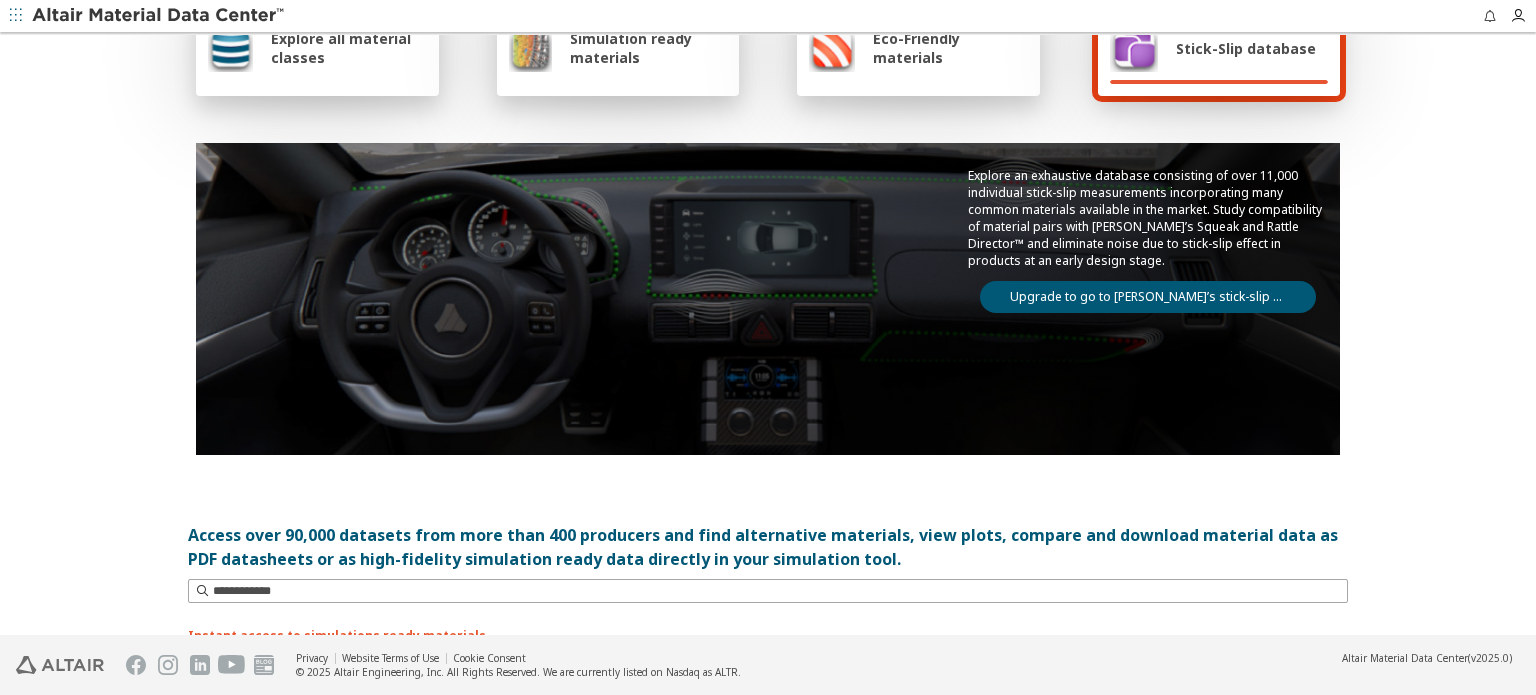 click on "Upgrade to go to [PERSON_NAME]’s stick-slip database" at bounding box center (1148, 297) 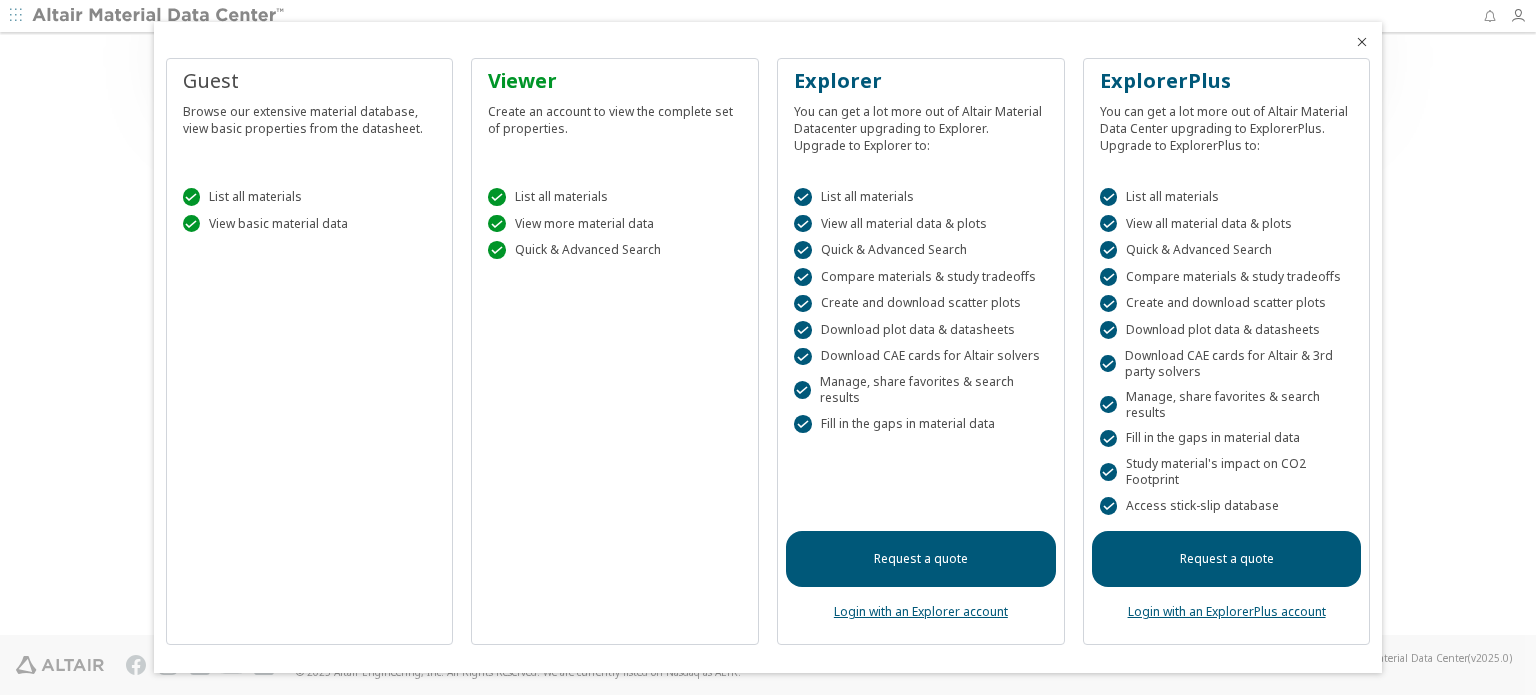 click on "Request a quote" at bounding box center [921, 559] 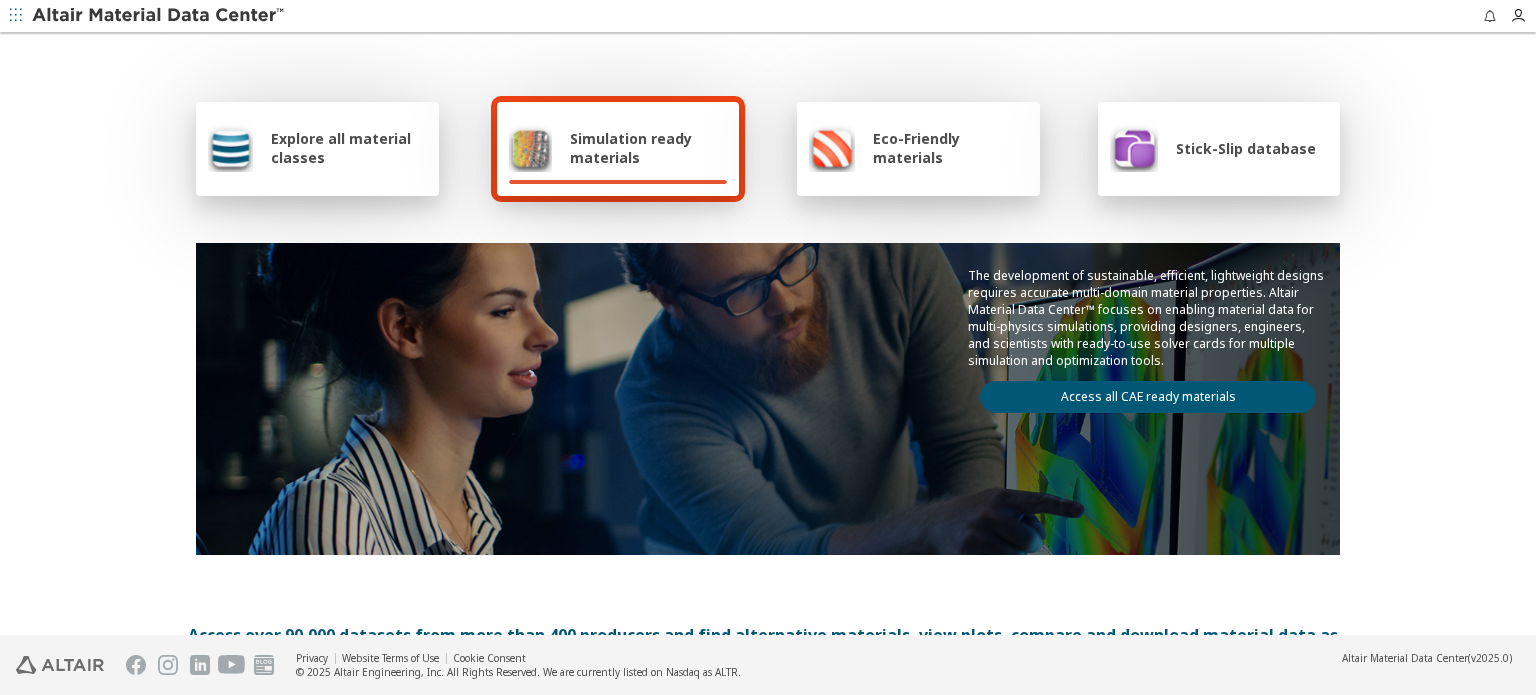 scroll, scrollTop: 400, scrollLeft: 0, axis: vertical 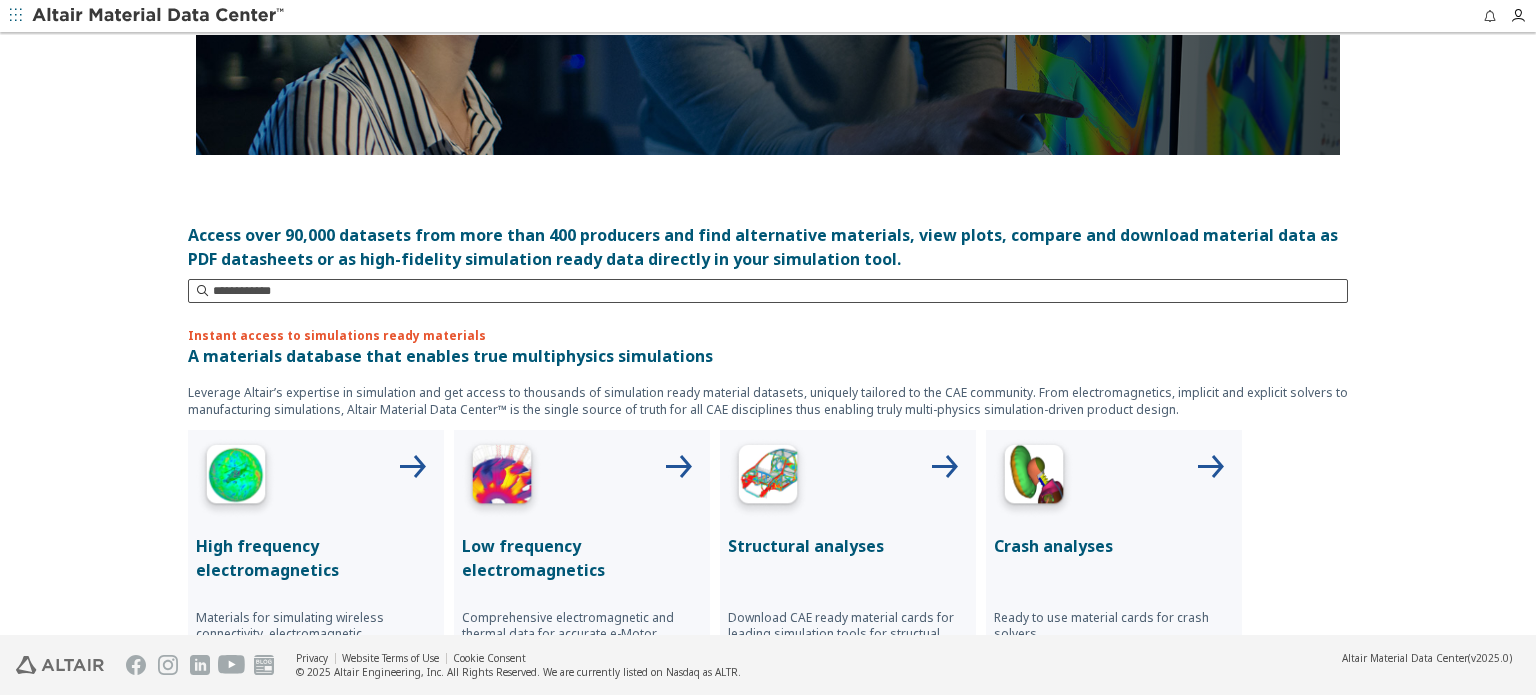 click at bounding box center [780, 291] 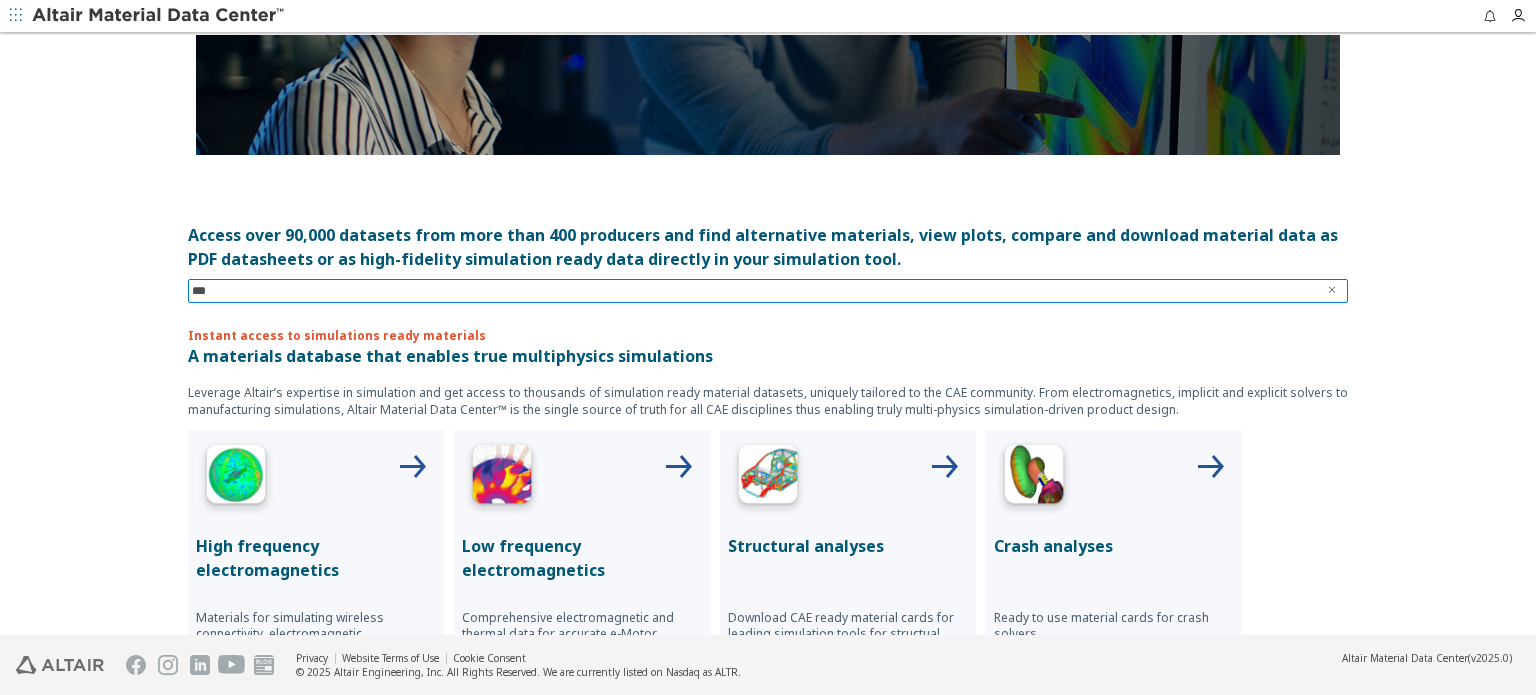 type on "****" 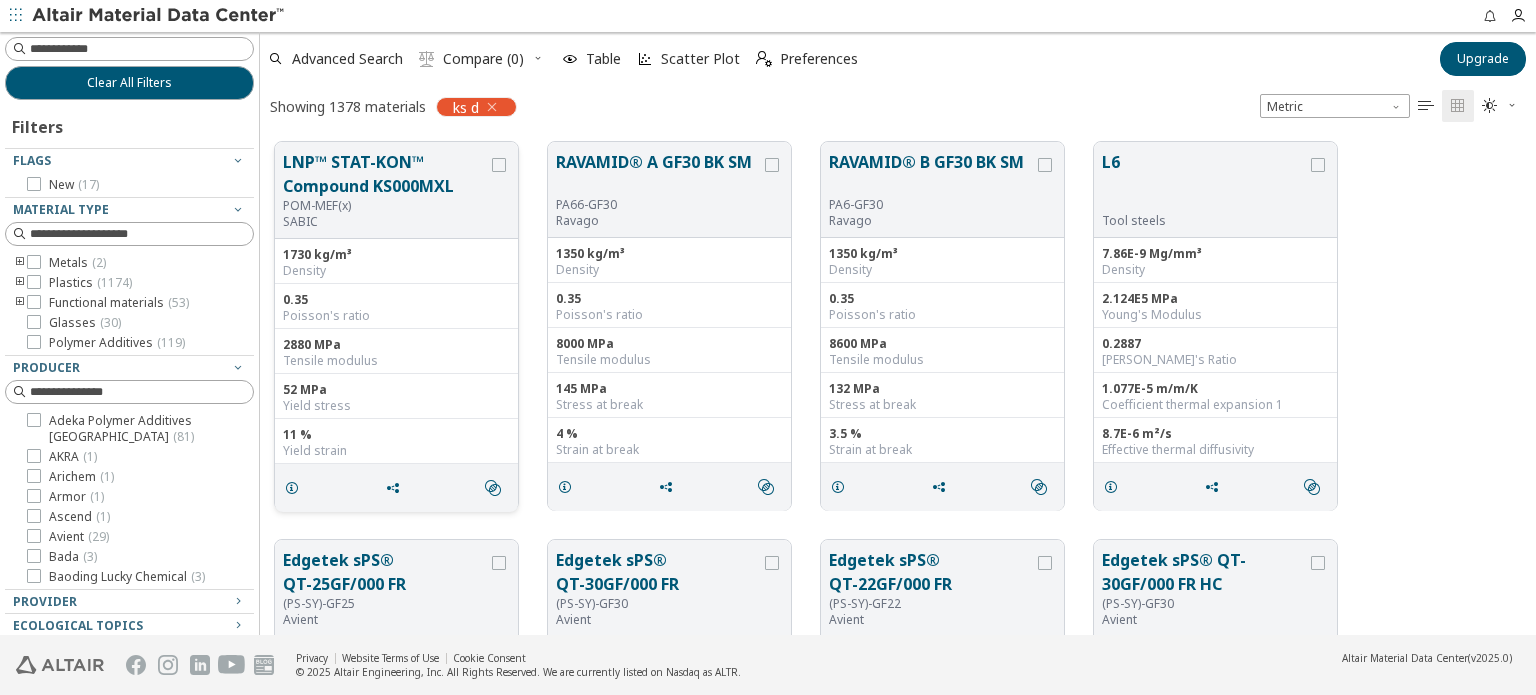 scroll, scrollTop: 494, scrollLeft: 1260, axis: both 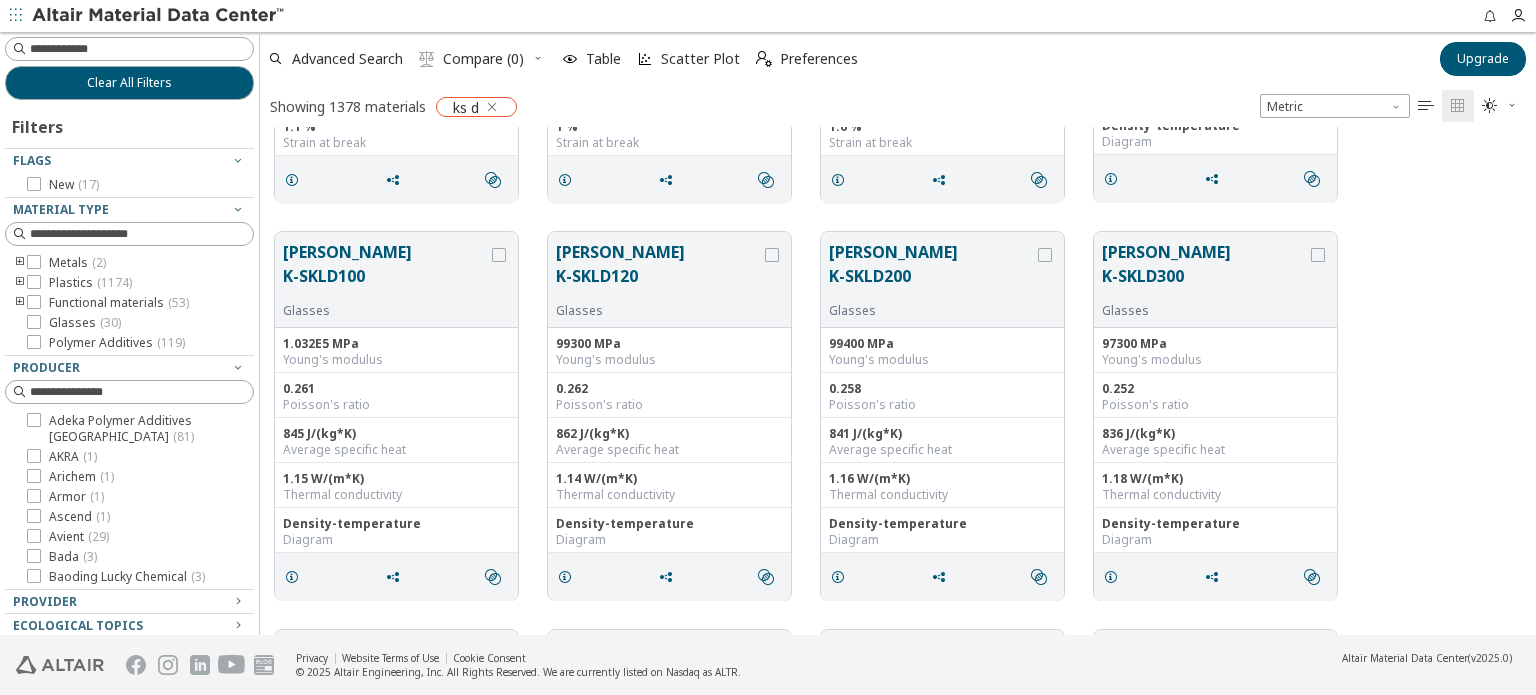 click at bounding box center (492, 107) 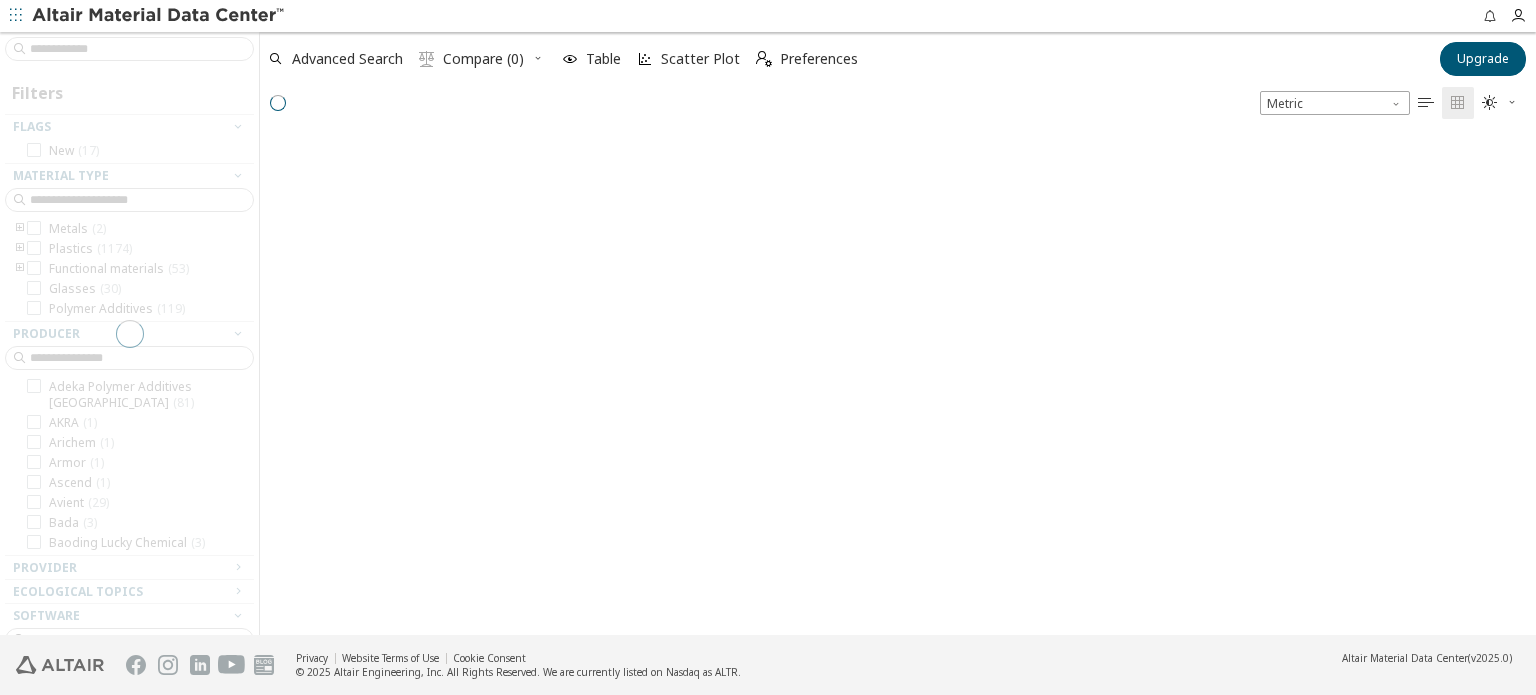 scroll, scrollTop: 0, scrollLeft: 0, axis: both 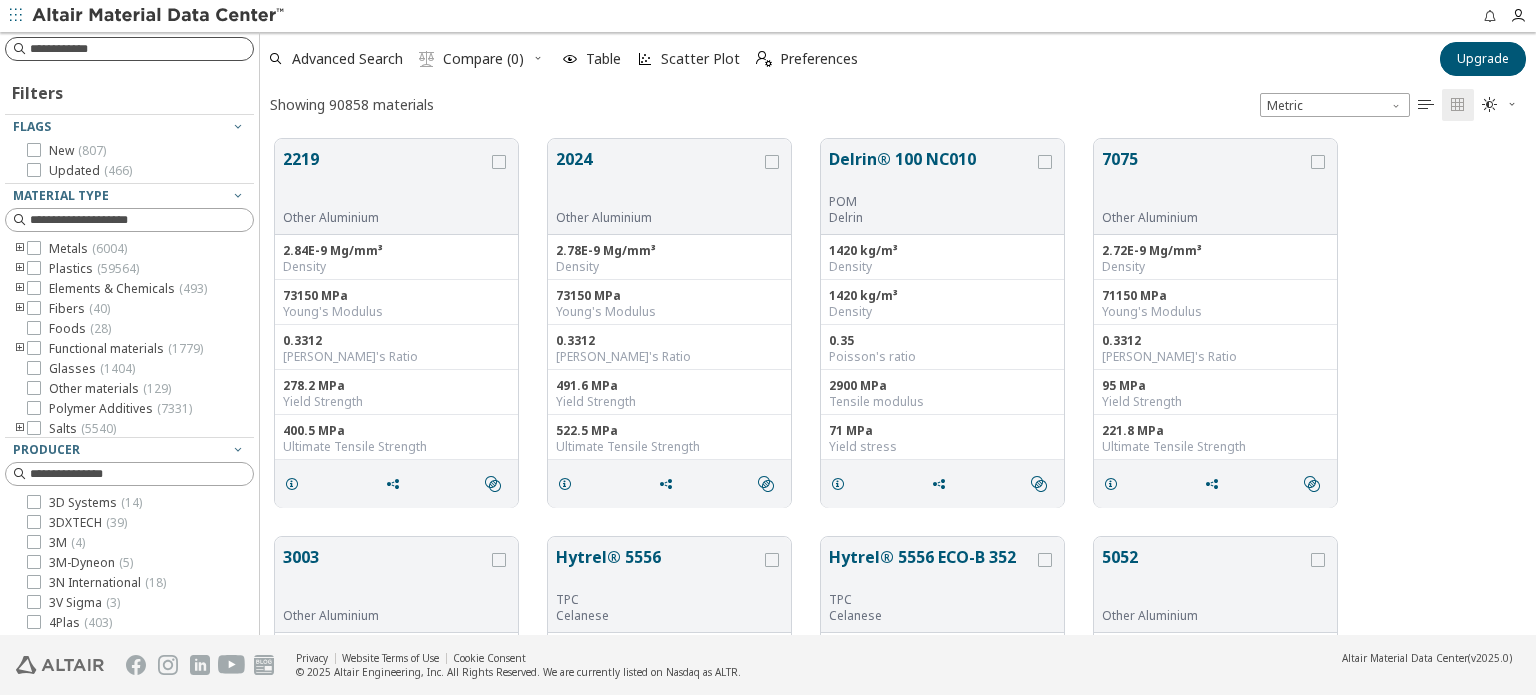 click at bounding box center (141, 49) 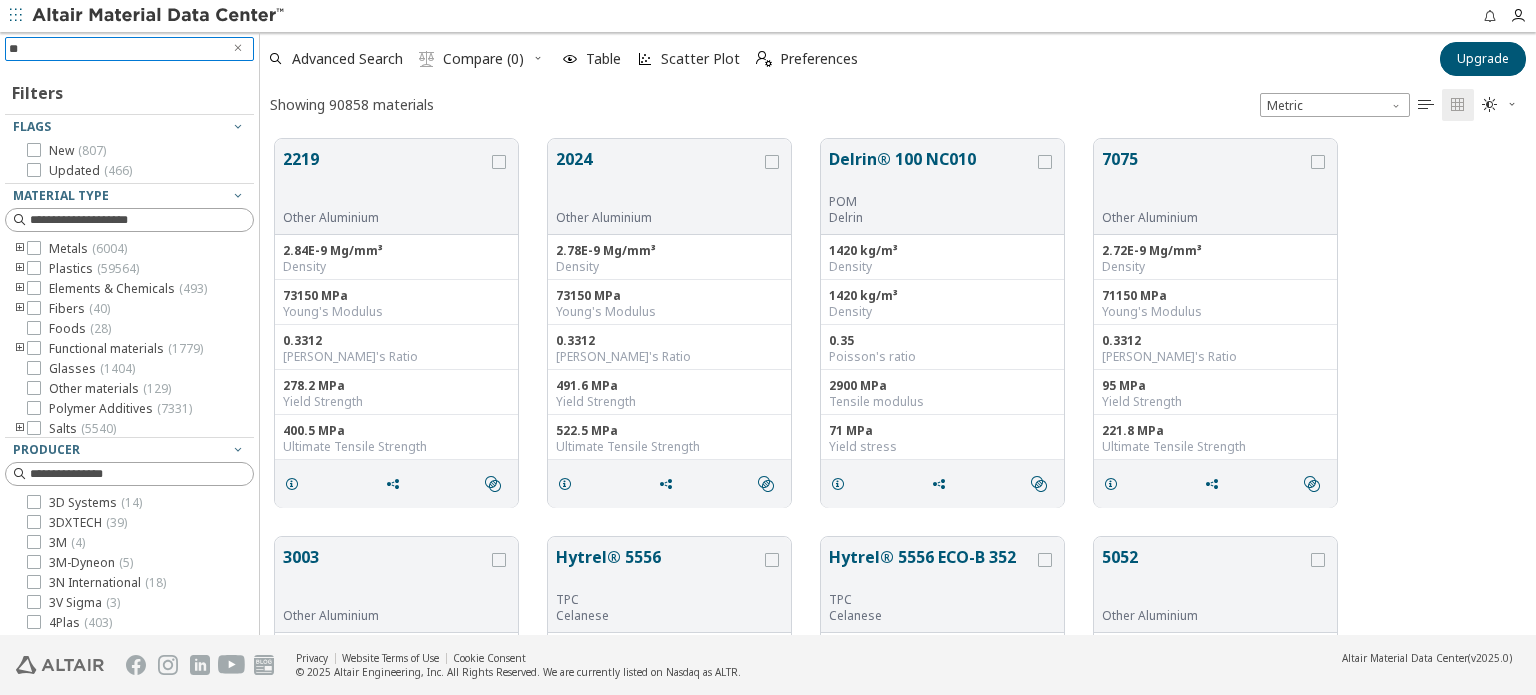 type on "***" 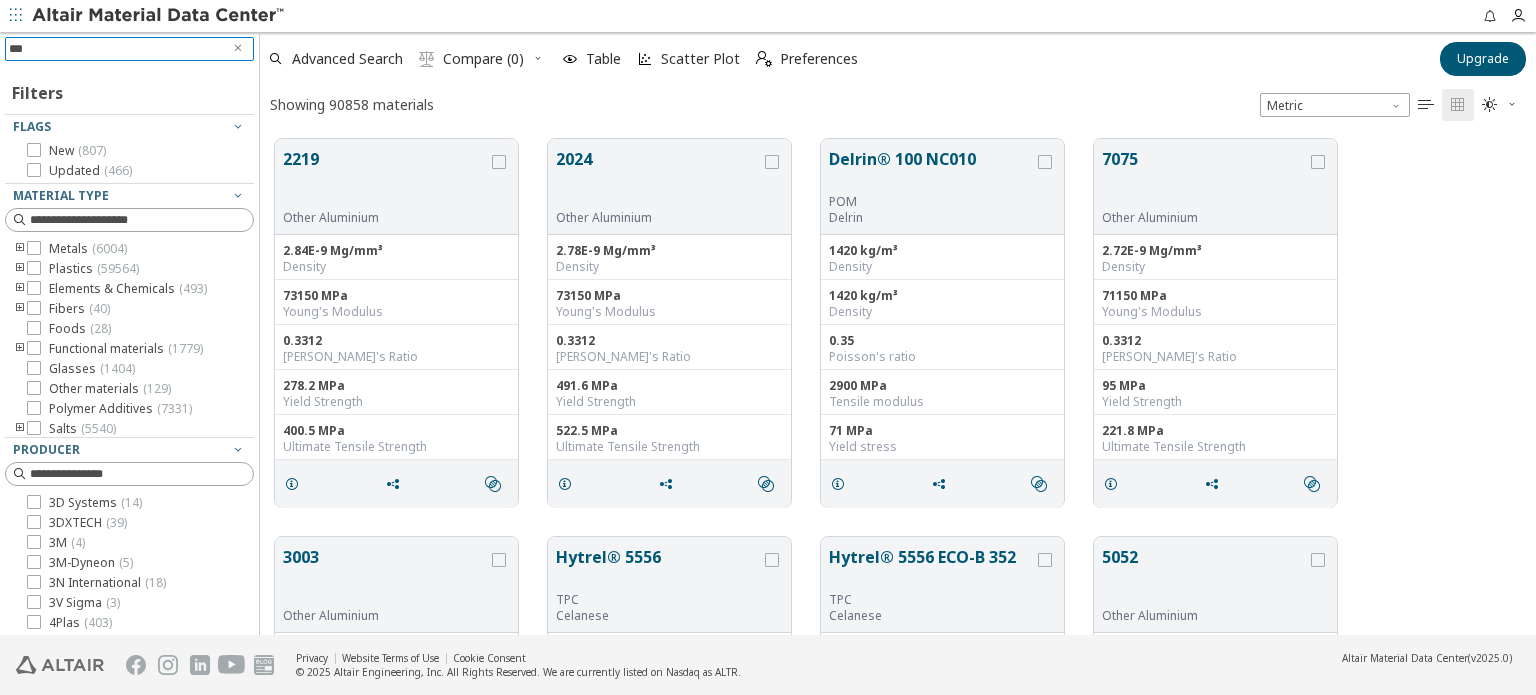 type 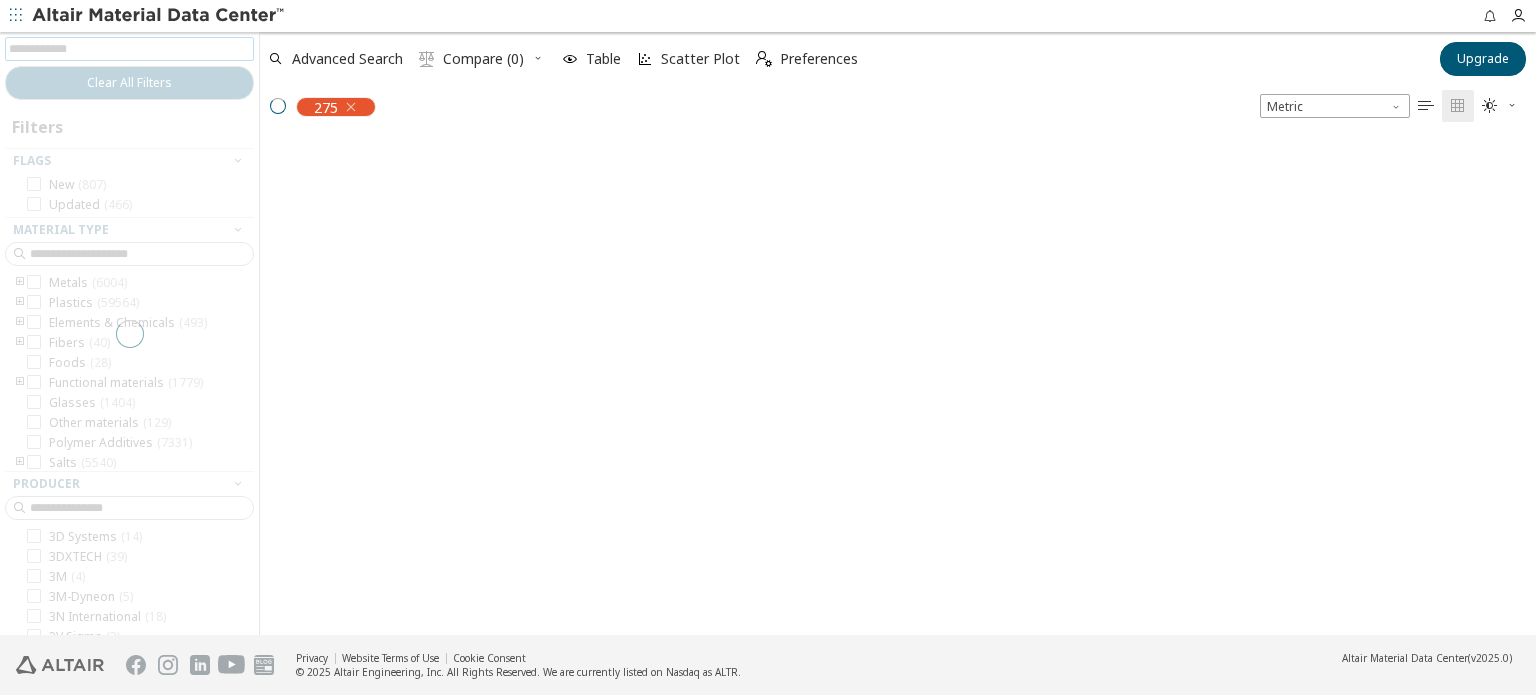 scroll, scrollTop: 494, scrollLeft: 1260, axis: both 